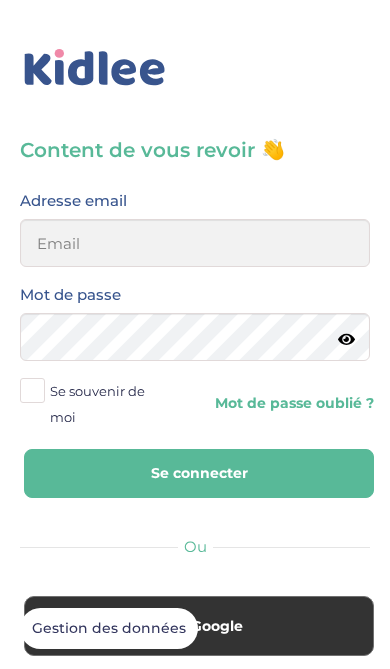 scroll, scrollTop: 0, scrollLeft: 0, axis: both 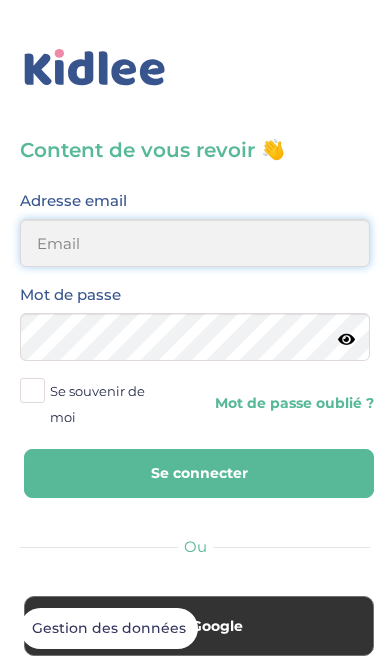 click at bounding box center (195, 243) 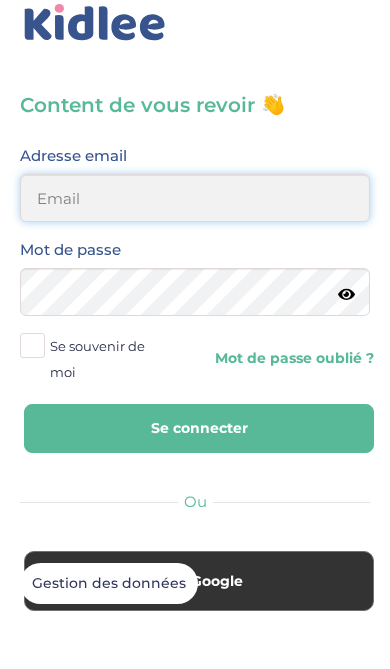 type on "[USERNAME]@[DOMAIN]" 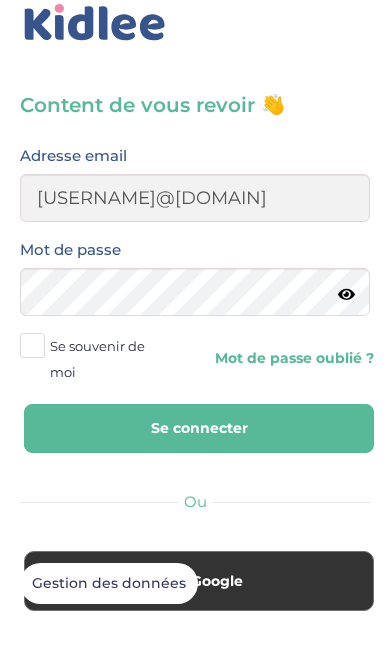 scroll, scrollTop: 45, scrollLeft: 0, axis: vertical 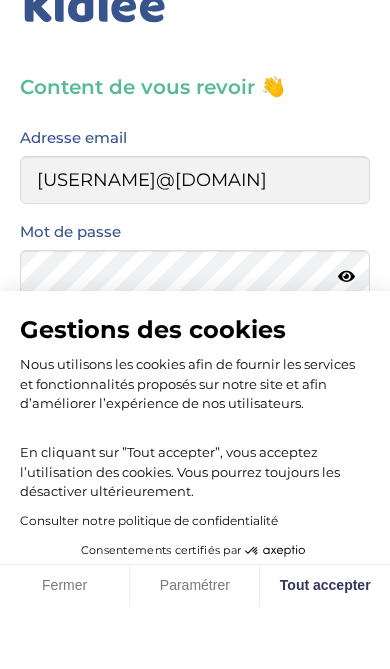 click on "Gestions des cookies Nous utilisons les cookies afin de fournir les services et fonctionnalités proposés sur notre site et afin d’améliorer l’expérience de nos utilisateurs.  En cliquant sur ”Tout accepter”, vous acceptez l’utilisation des cookies. Vous pourrez toujours les désactiver ultérieurement.  Consulter notre politique de confidentialité Consentements certifiés par  Fermer Paramétrer Tout accepter Axeptio consent Plateforme de Gestion du Consentement : Personnalisez vos Options Notre plateforme vous permet d'adapter et de gérer vos paramètres de confidentialité, en garantissant la conformité avec les réglementations. Personnalisez vos préférences pour contrôler la manière dont vos informations sont manipulées. Gestion des données" at bounding box center (195, 334) 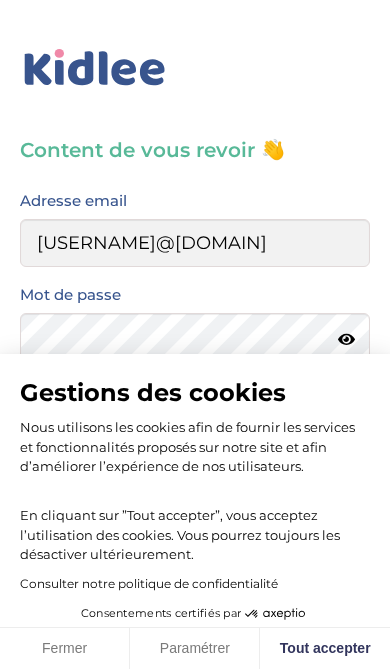 click on "Gestions des cookies Nous utilisons les cookies afin de fournir les services et fonctionnalités proposés sur notre site et afin d’améliorer l’expérience de nos utilisateurs.  En cliquant sur ”Tout accepter”, vous acceptez l’utilisation des cookies. Vous pourrez toujours les désactiver ultérieurement.  Consulter notre politique de confidentialité Consentements certifiés par  Fermer Paramétrer Tout accepter Axeptio consent Plateforme de Gestion du Consentement : Personnalisez vos Options Notre plateforme vous permet d'adapter et de gérer vos paramètres de confidentialité, en garantissant la conformité avec les réglementations. Personnalisez vos préférences pour contrôler la manière dont vos informations sont manipulées. Gestion des données" at bounding box center (195, 334) 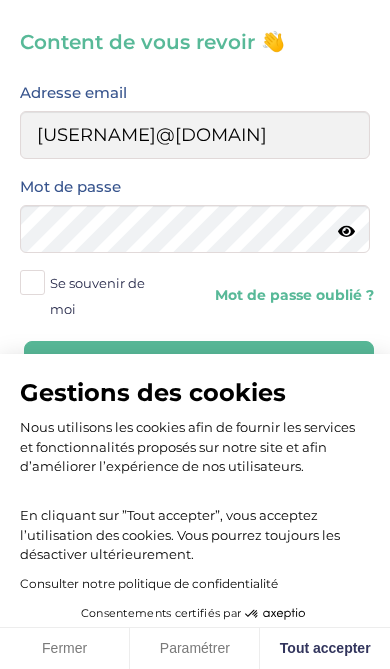checkbox on "true" 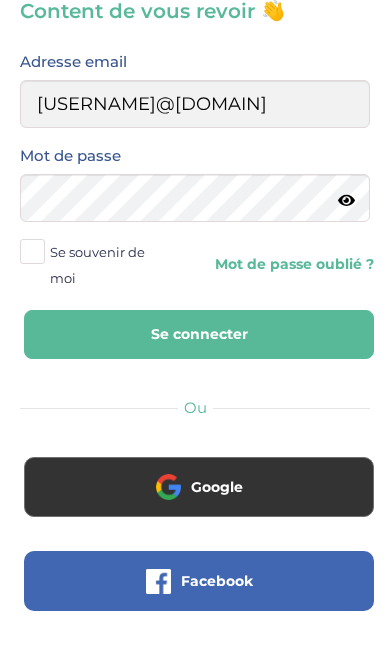 click at bounding box center [346, 231] 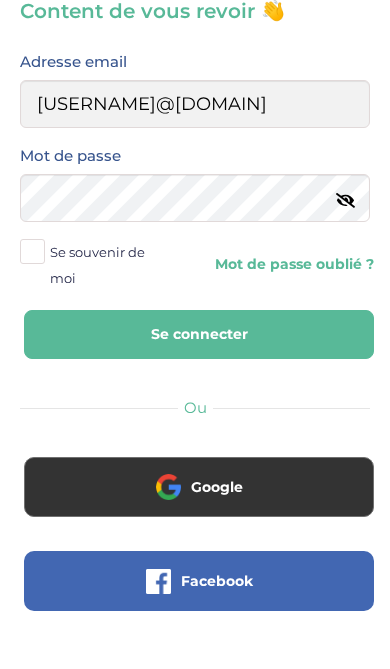 scroll, scrollTop: 139, scrollLeft: 0, axis: vertical 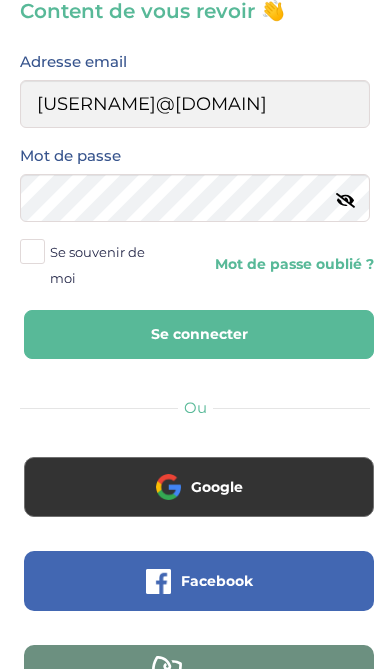 click at bounding box center (32, 251) 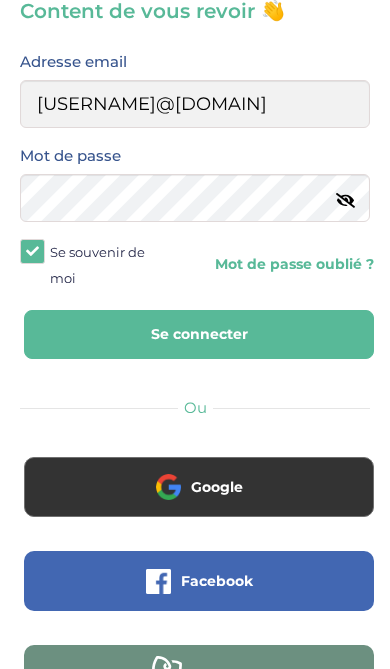 click on "Se connecter" at bounding box center [199, 334] 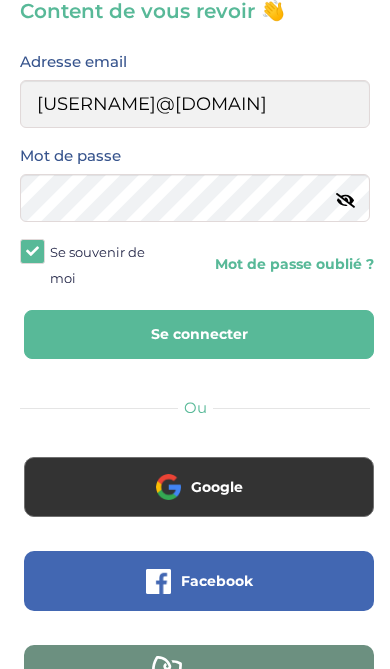click on "Se connecter" at bounding box center (199, 334) 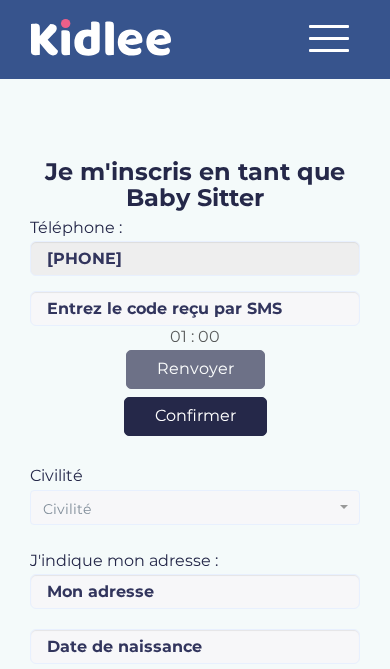 scroll, scrollTop: 0, scrollLeft: 0, axis: both 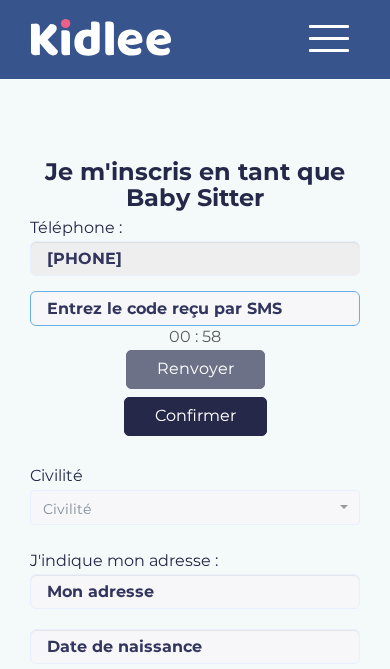 click at bounding box center [195, 308] 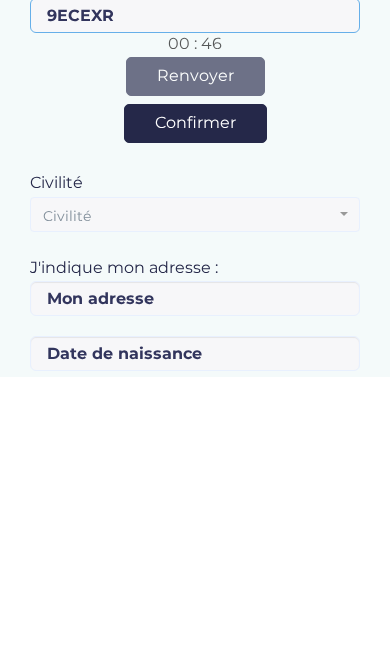 type on "9ECEXR" 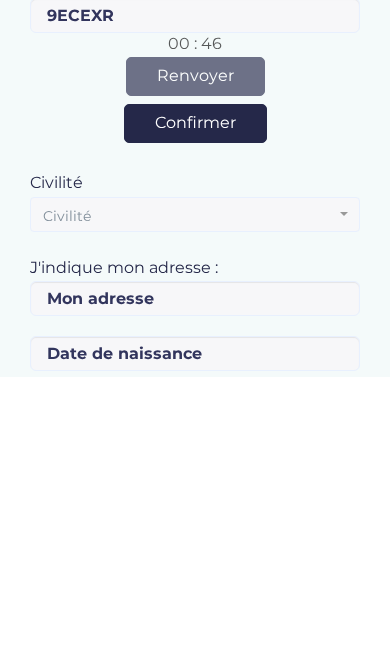 click on "Civilité" at bounding box center (189, 509) 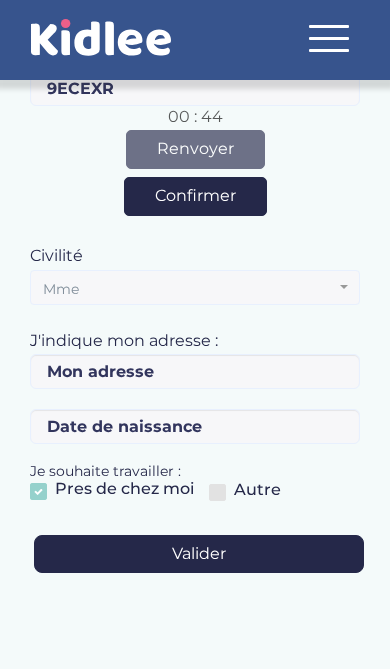 click on "Mme" at bounding box center (189, 289) 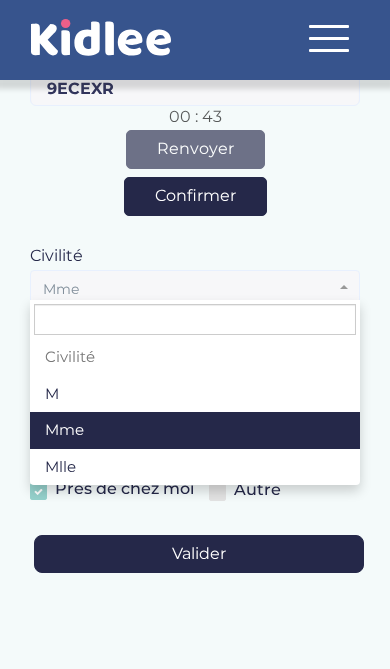 select on "2" 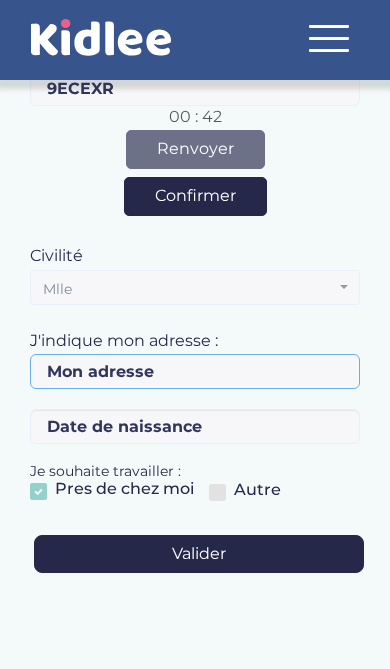 click at bounding box center [195, 371] 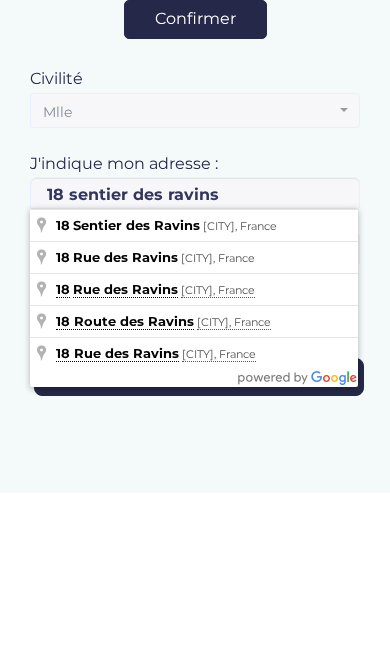 type on "18 Sentier des Ravins, [CITY], France" 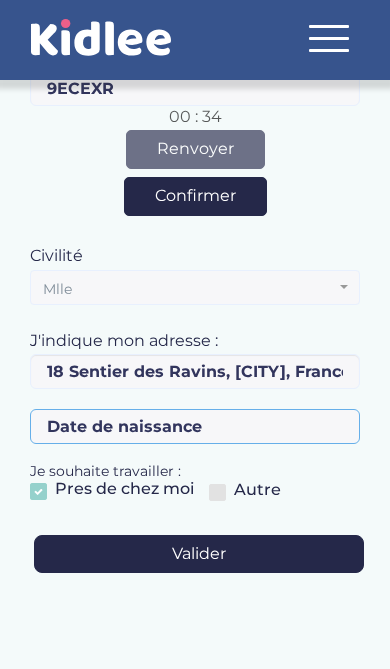 click at bounding box center (195, 426) 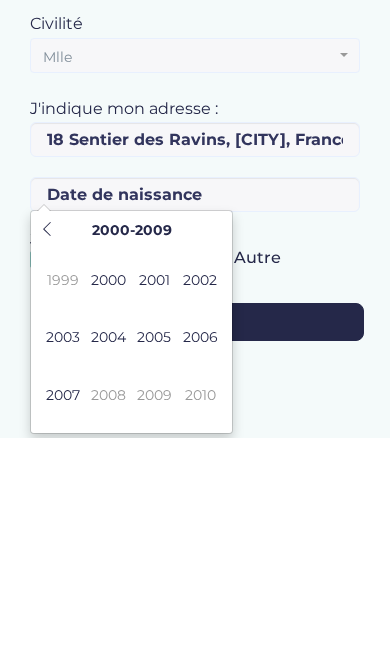 click on "2001" at bounding box center [154, 512] 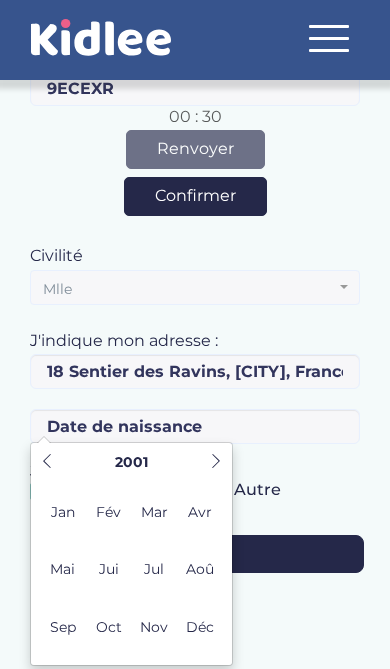 click on "Mar" at bounding box center (154, 512) 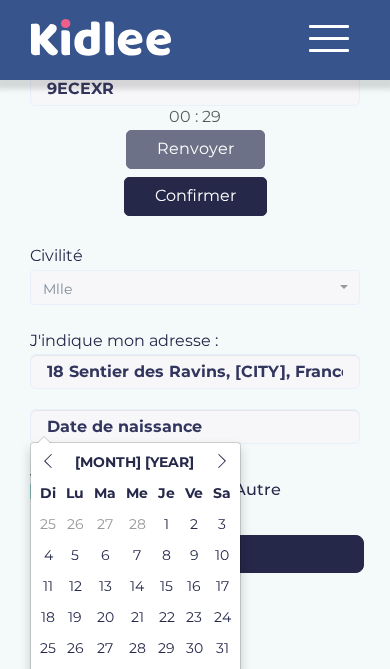 click on "1" at bounding box center [166, 524] 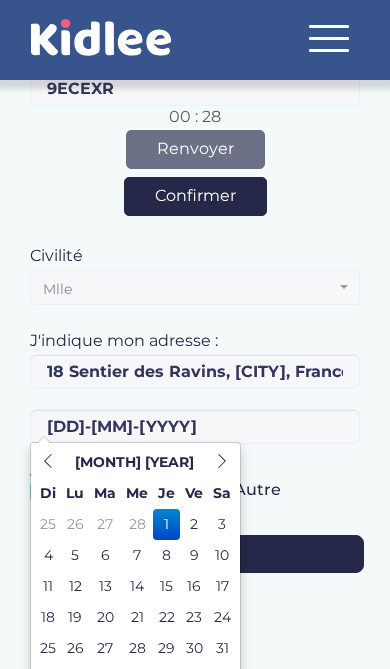 click on "Je souhaite travailler :
Pres de chez moi
Autre" at bounding box center (195, 487) 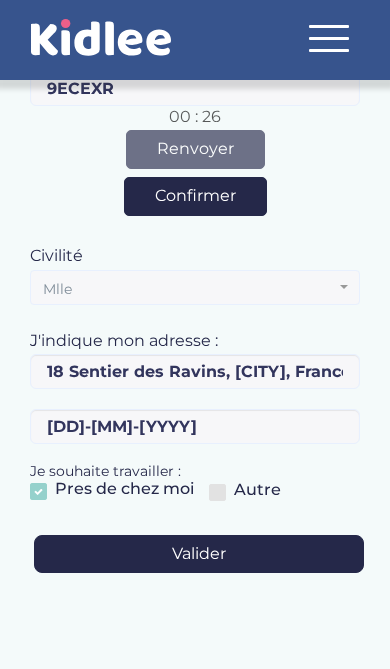 click on "Autre" at bounding box center [252, 496] 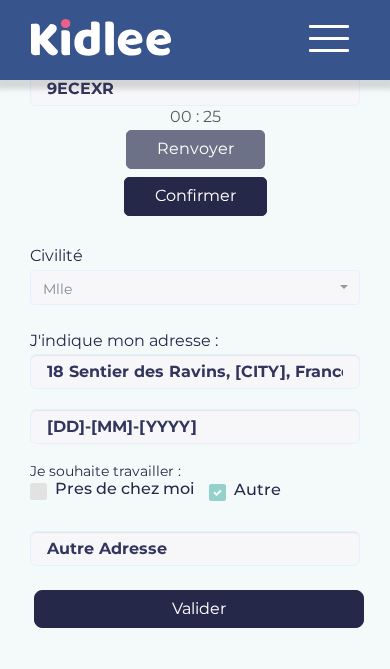 click at bounding box center [38, 491] 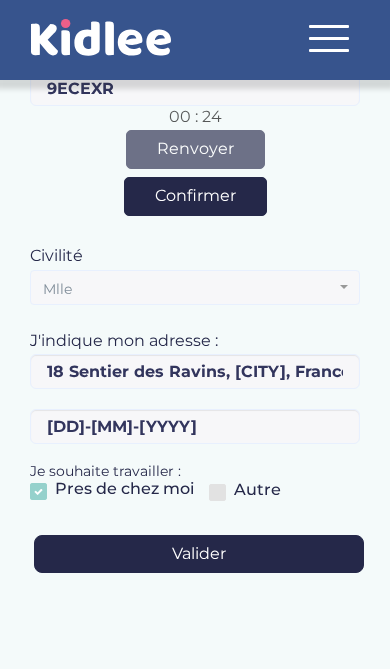 click on "Valider" at bounding box center (199, 554) 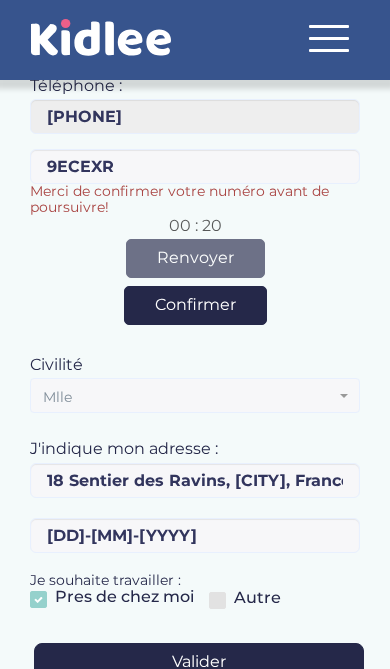 scroll, scrollTop: 141, scrollLeft: 0, axis: vertical 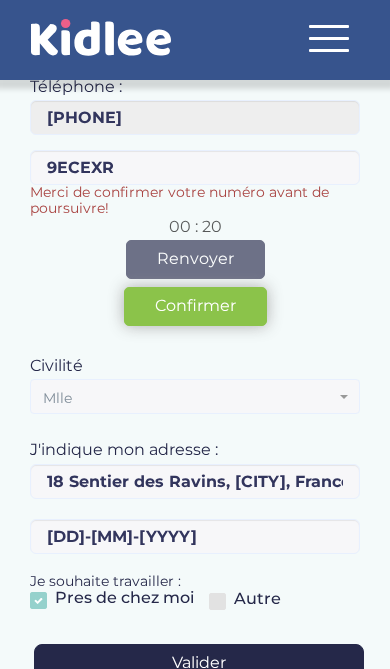 click on "Confirmer" at bounding box center (195, 306) 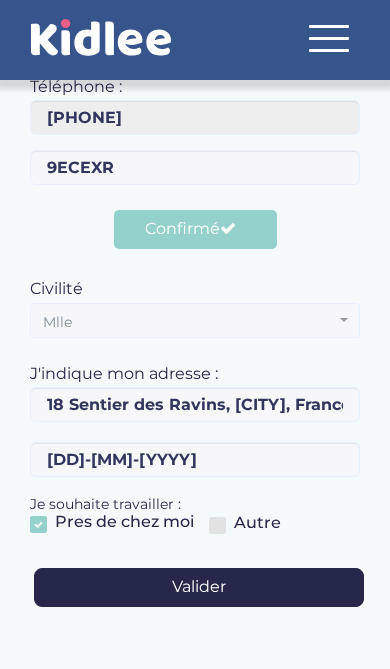 click on "Valider" at bounding box center (199, 587) 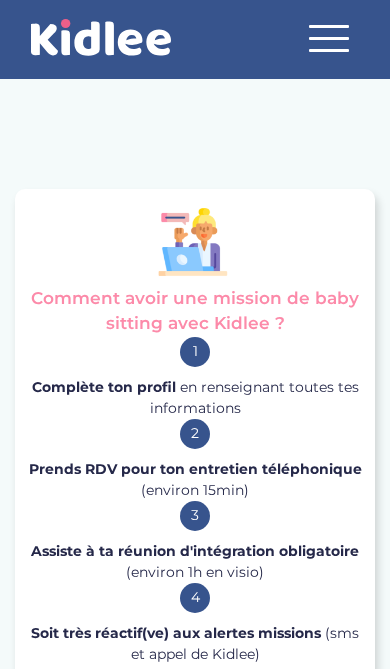scroll, scrollTop: 0, scrollLeft: 0, axis: both 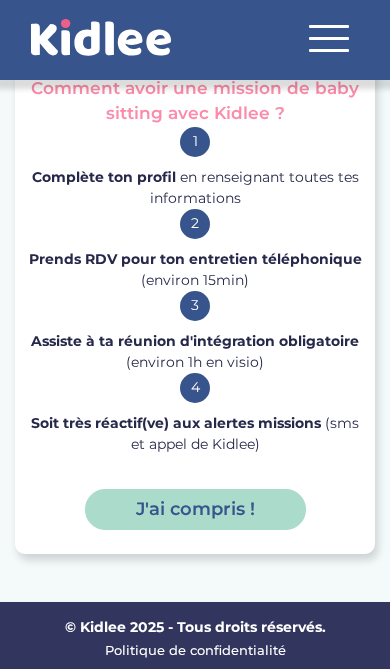 click on "J'ai compris !" at bounding box center [195, 510] 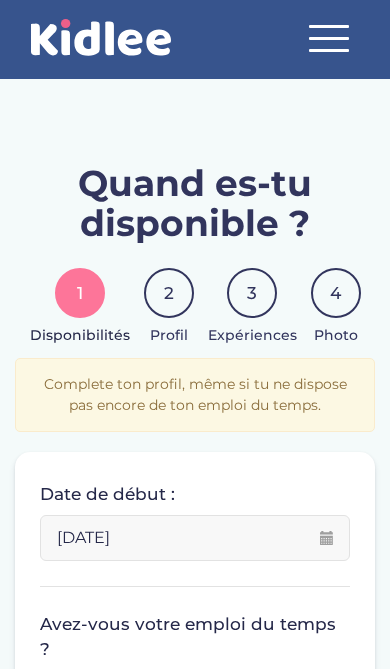 scroll, scrollTop: 0, scrollLeft: 0, axis: both 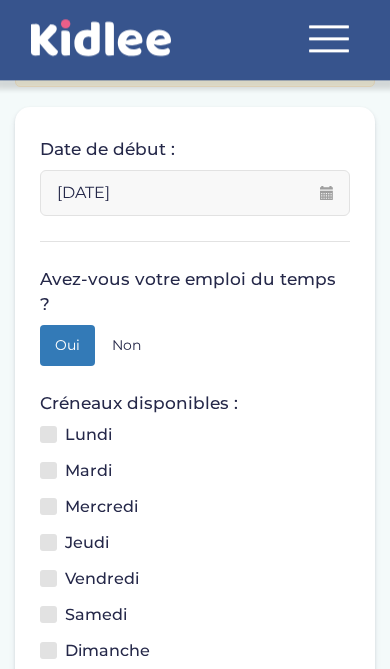 click on "Non" at bounding box center [126, 345] 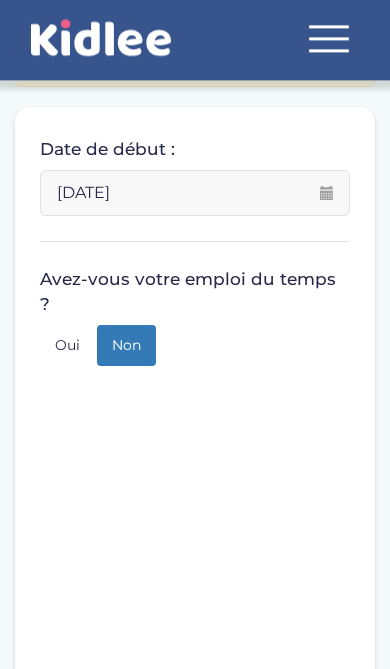 scroll, scrollTop: 345, scrollLeft: 0, axis: vertical 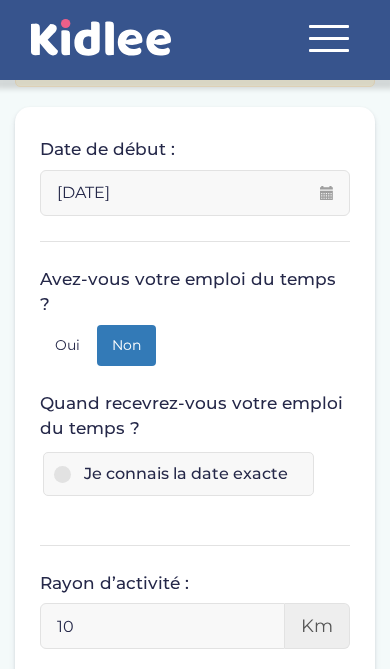 click on "Oui" at bounding box center [67, 345] 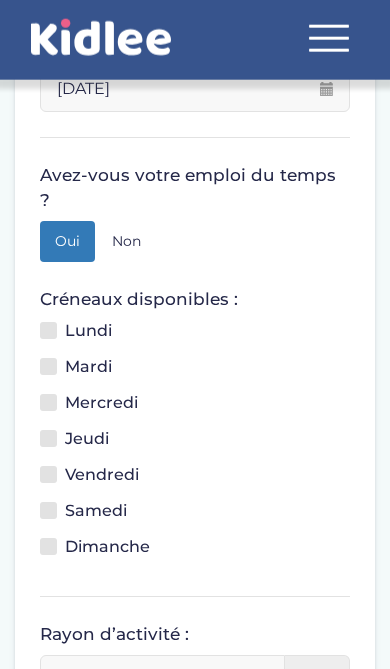 scroll, scrollTop: 451, scrollLeft: 0, axis: vertical 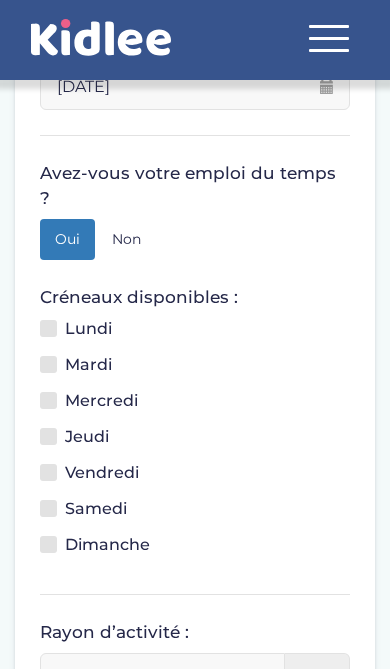 click on "Samedi" at bounding box center [91, 512] 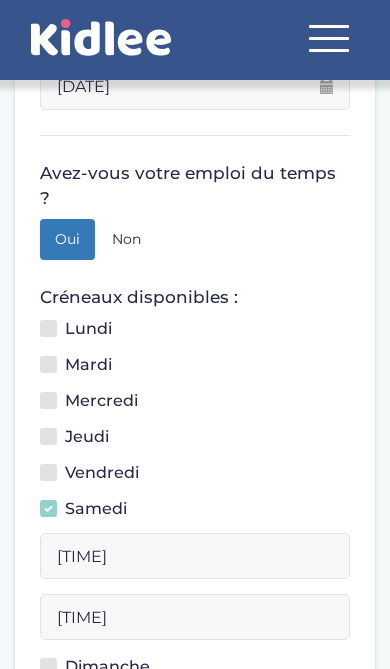 click on "[TIME]" at bounding box center [195, 556] 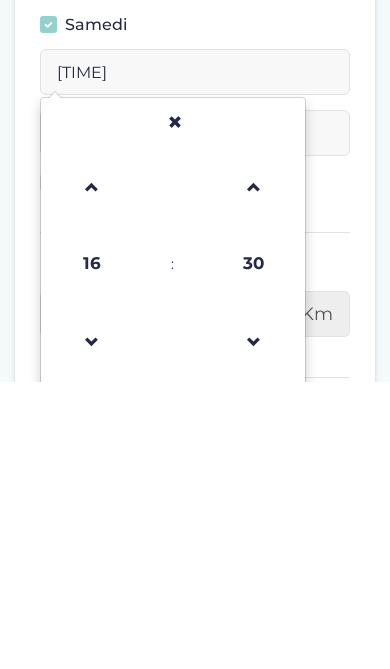 scroll, scrollTop: 649, scrollLeft: 0, axis: vertical 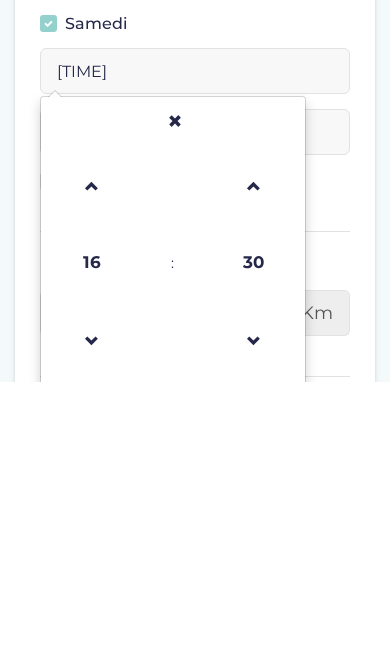 click at bounding box center (92, 473) 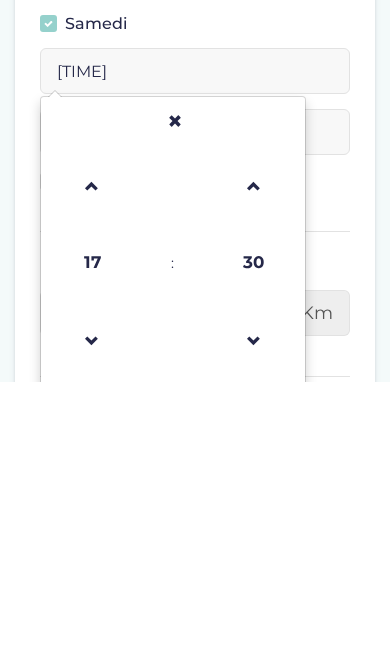 click on "17" at bounding box center [92, 549] 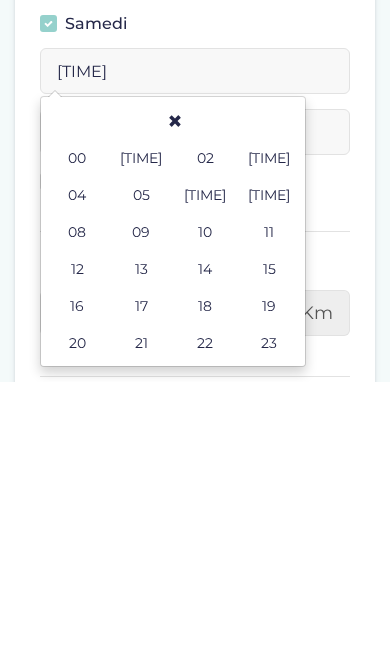 click on "06" at bounding box center [205, 482] 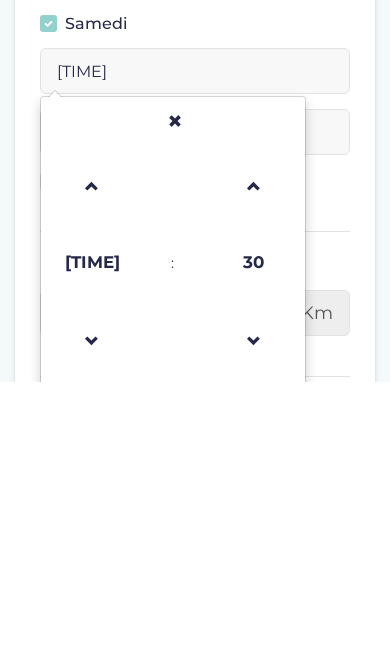 click at bounding box center (254, 473) 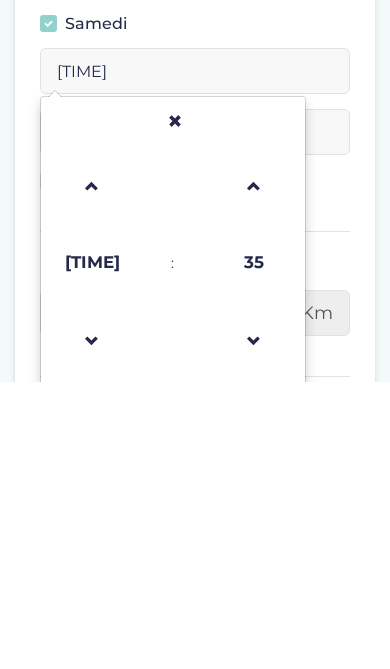 click at bounding box center [254, 473] 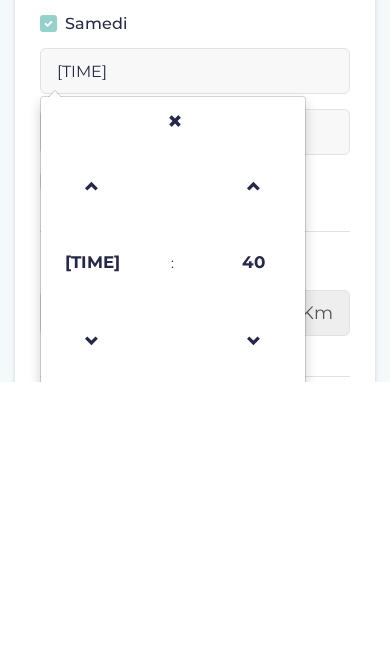 click at bounding box center (254, 473) 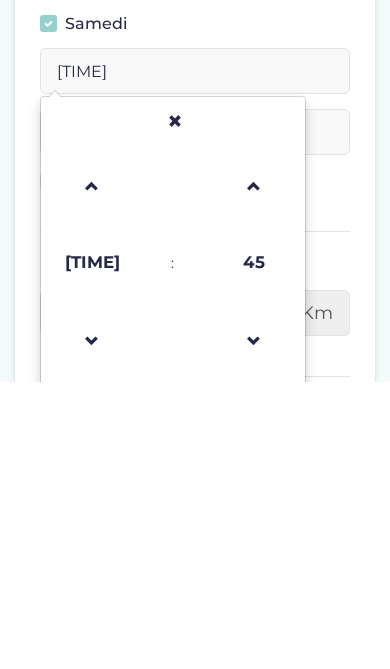 click at bounding box center [254, 473] 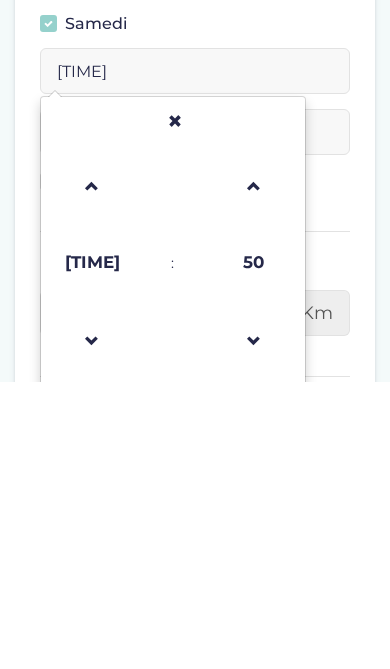 click at bounding box center (254, 473) 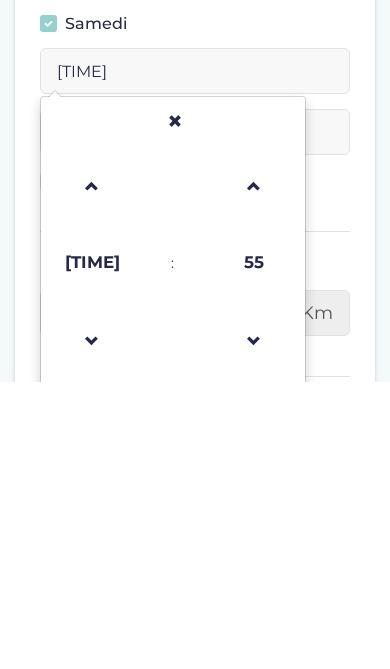 click at bounding box center [254, 628] 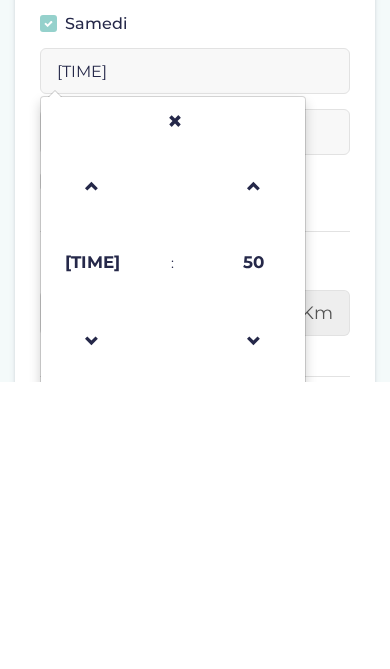 click at bounding box center (254, 473) 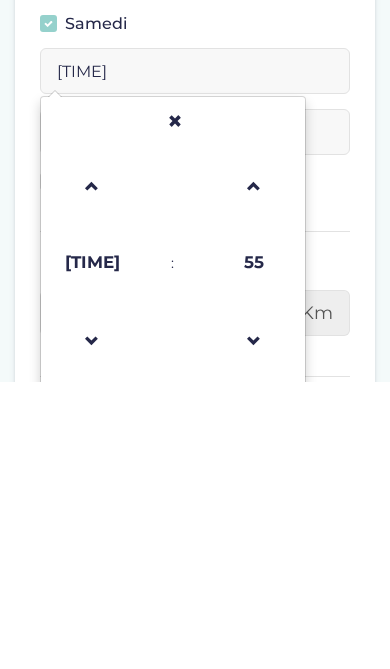 click at bounding box center [253, 472] 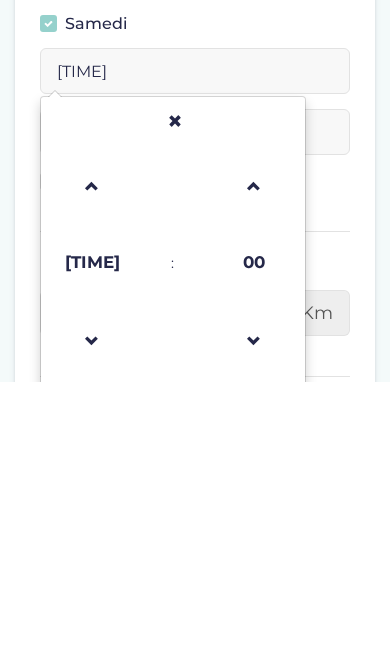 click on "Rayon d’activité :
10   Km" at bounding box center [195, 591] 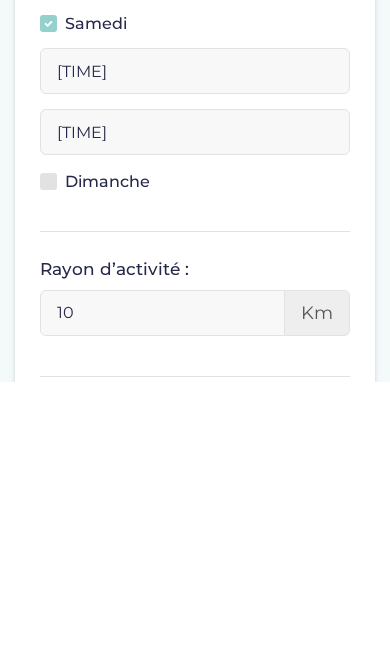 scroll, scrollTop: 765, scrollLeft: 0, axis: vertical 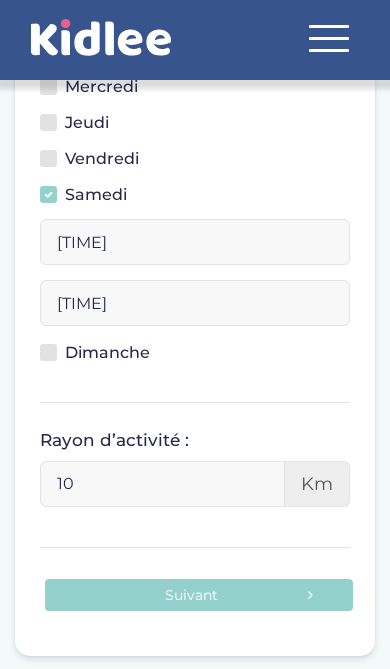 click on "07:00" at bounding box center [195, 242] 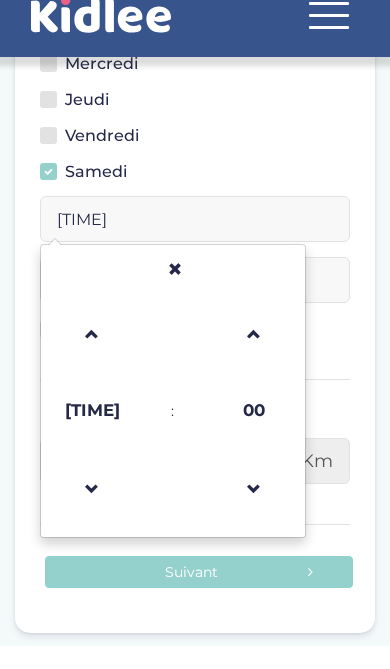 click at bounding box center (92, 357) 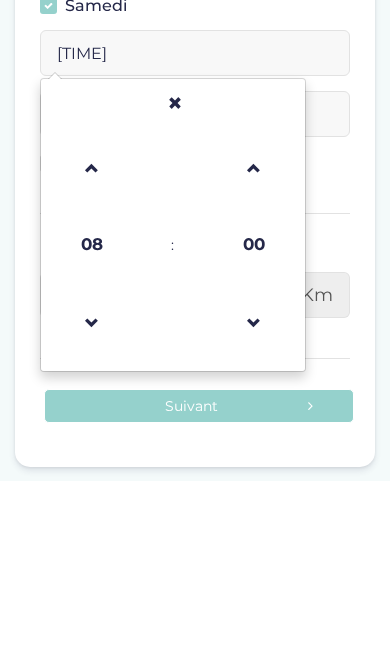 click at bounding box center (92, 512) 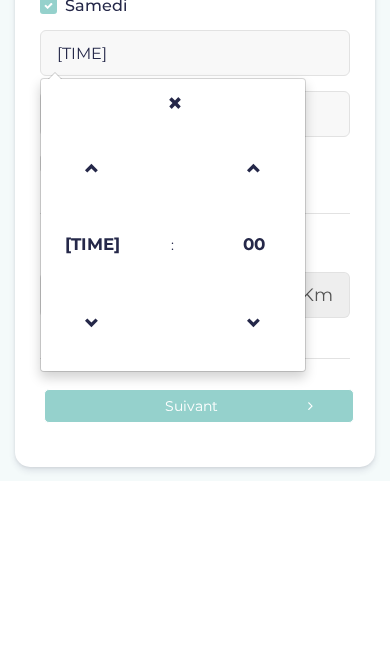 click at bounding box center (92, 512) 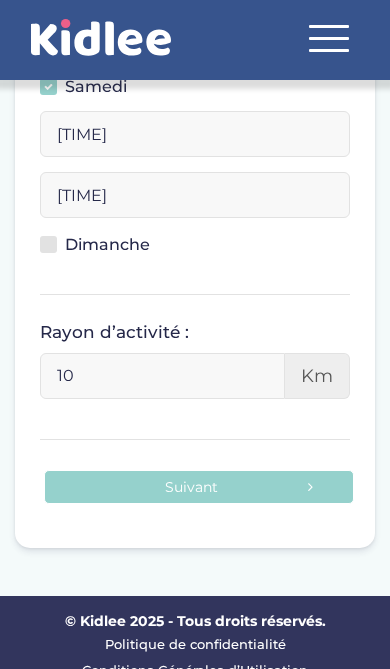 click on "20:00" at bounding box center (195, 195) 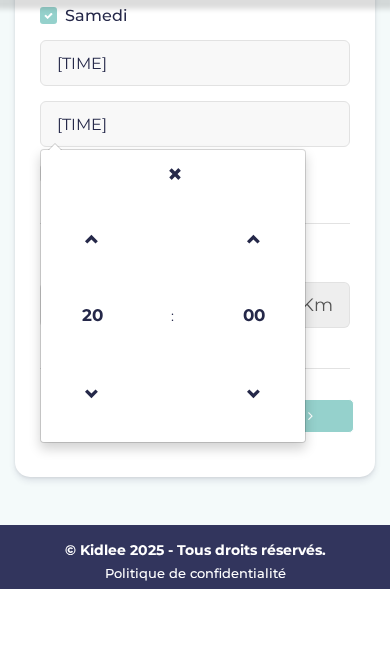click at bounding box center [92, 474] 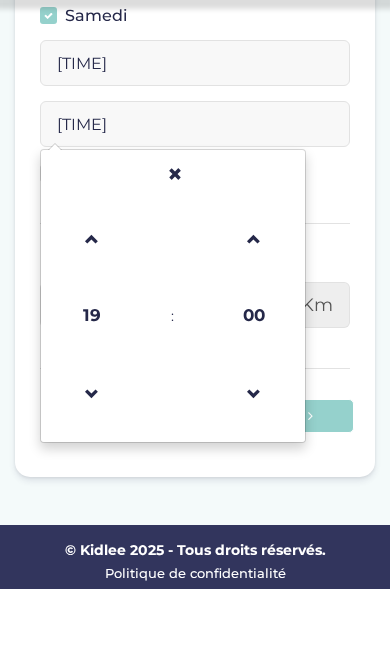 click at bounding box center (92, 319) 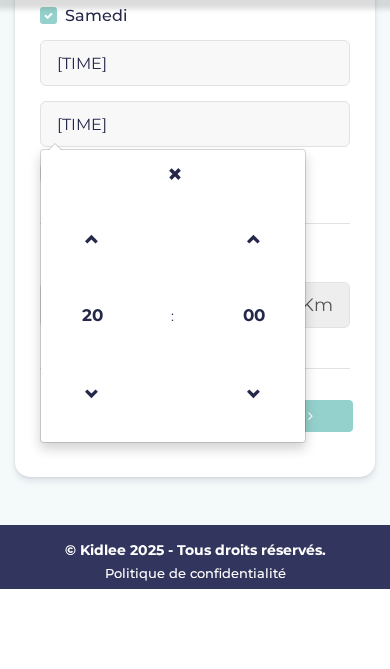 click at bounding box center (92, 319) 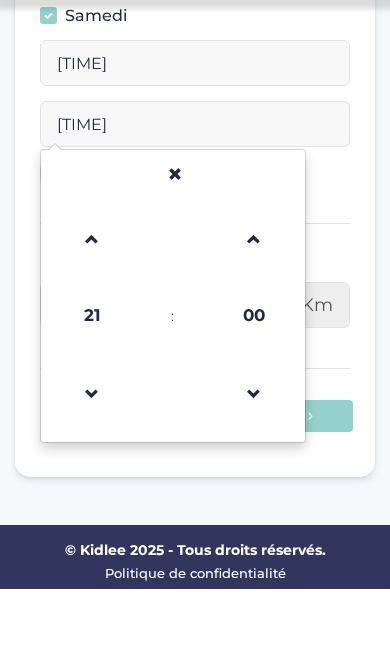 click at bounding box center (92, 319) 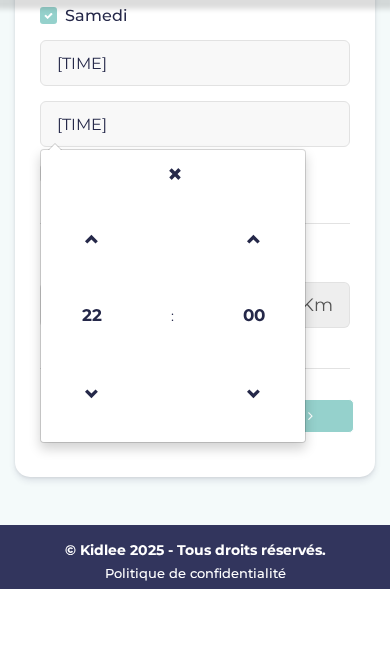 click at bounding box center (92, 319) 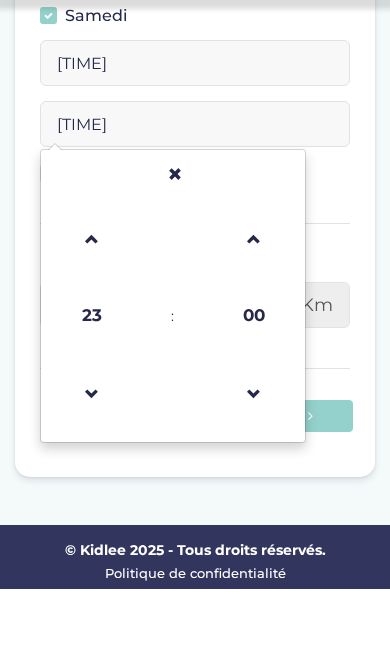 click at bounding box center (92, 319) 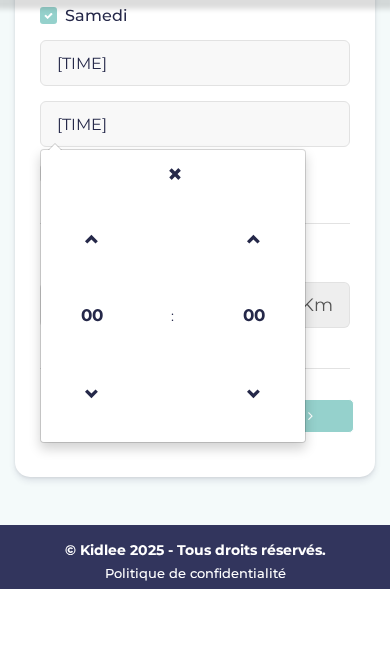 click at bounding box center [92, 474] 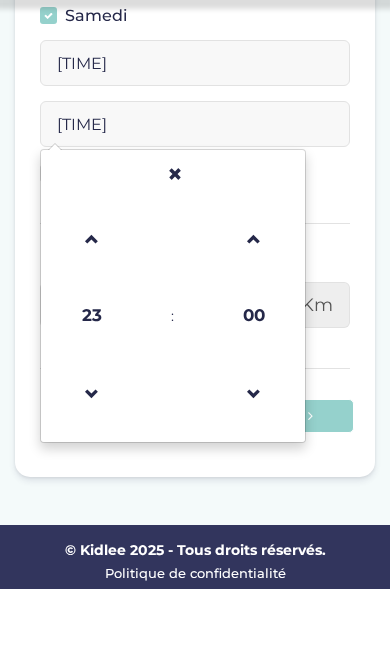 click on "Rayon d’activité :
10   Km" at bounding box center [195, 376] 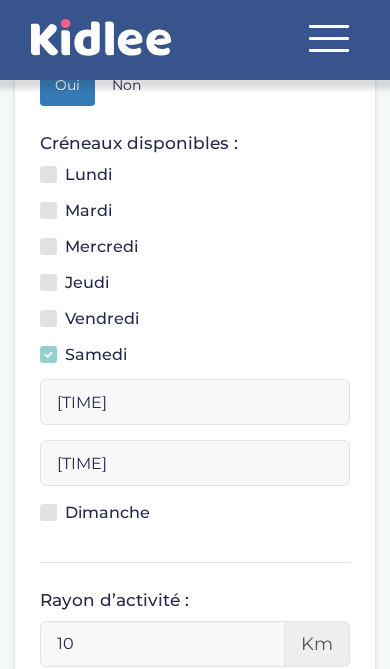 scroll, scrollTop: 582, scrollLeft: 0, axis: vertical 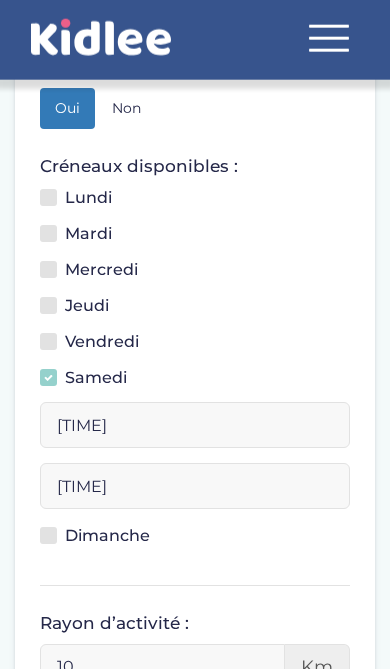 click on "Vendredi" at bounding box center (54, 353) 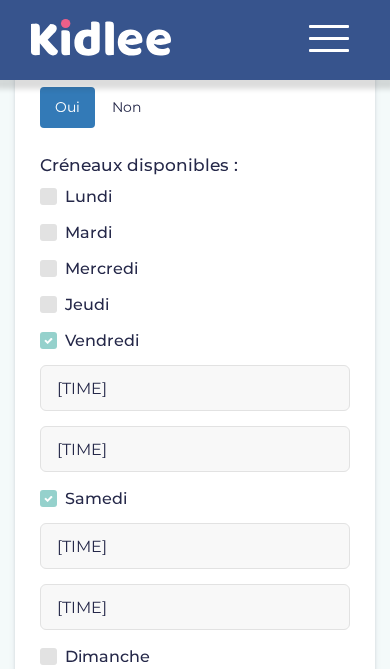 click on "20:00" at bounding box center [195, 449] 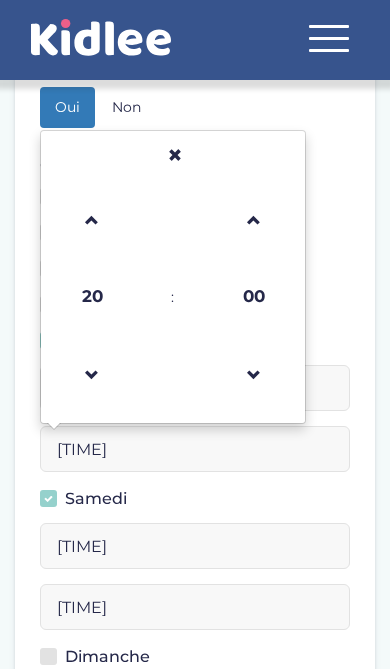scroll, scrollTop: 582, scrollLeft: 0, axis: vertical 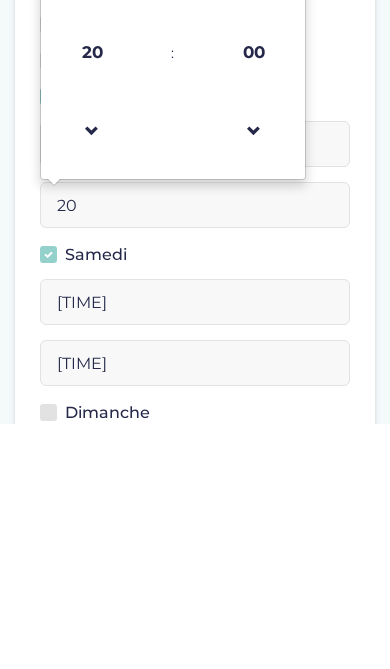 type on "2" 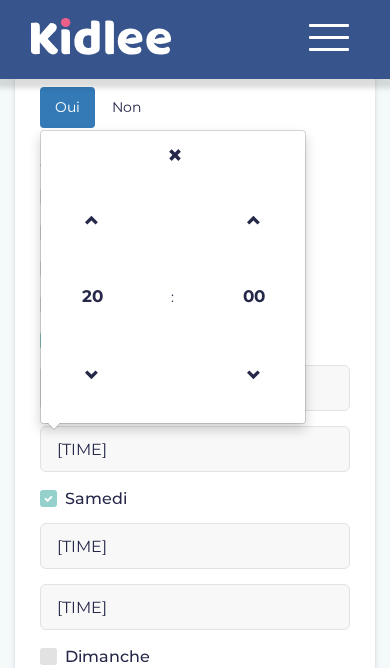 click on "Avez-vous votre emploi du temps ?
Oui   Non
Créneaux disponibles :
Lundi
16:30   20:00
Mardi
16:30   20:00
Mercredi
09:00   20:00
Jeudi
16:30   20:00     16:30   00:00 20 : 00 00 01 02 03 04 05 06 07 08 09 10 11 12 13 14 15 16 17 18 19 20 21 22 23 00 05" at bounding box center [195, 356] 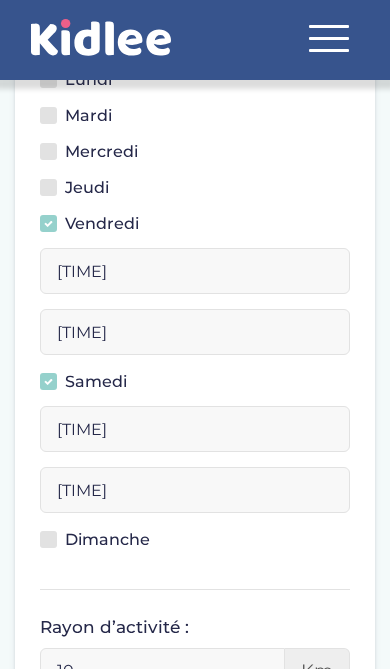 scroll, scrollTop: 680, scrollLeft: 0, axis: vertical 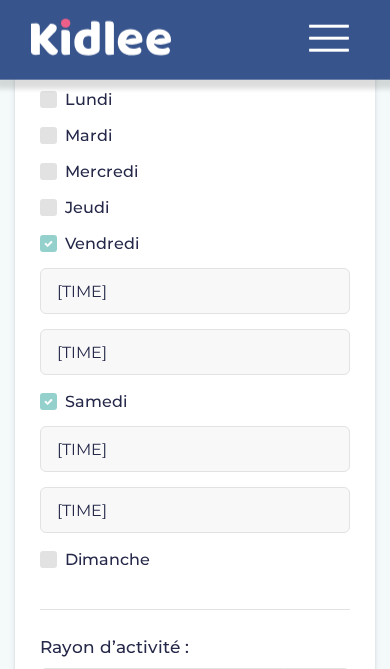 click on "20:00" at bounding box center (195, 352) 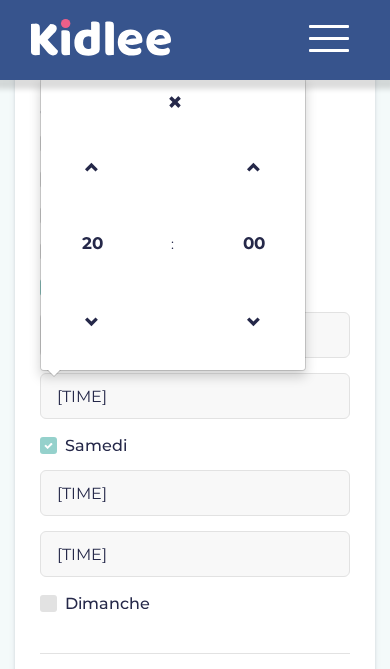 scroll, scrollTop: 635, scrollLeft: 0, axis: vertical 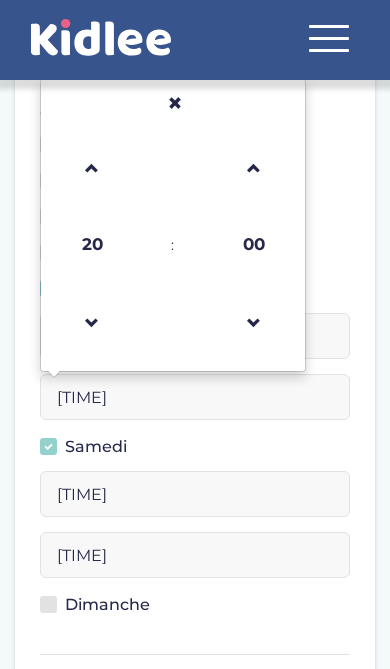 type on "23:55" 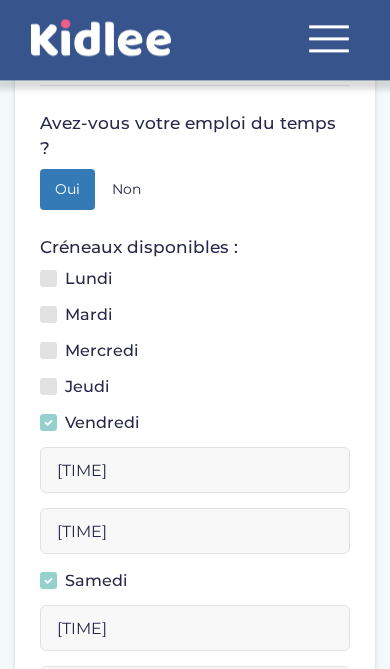 scroll, scrollTop: 499, scrollLeft: 0, axis: vertical 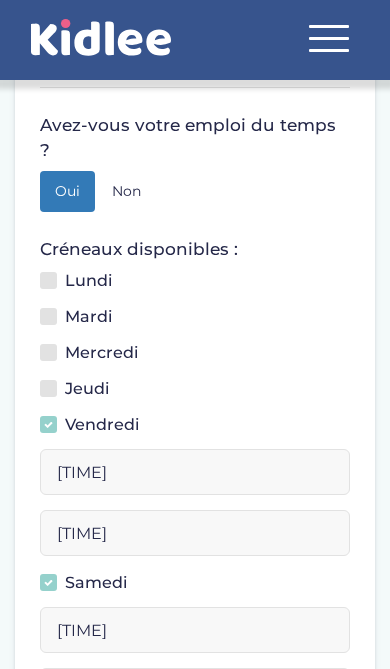 click on "Lundi" at bounding box center (54, 292) 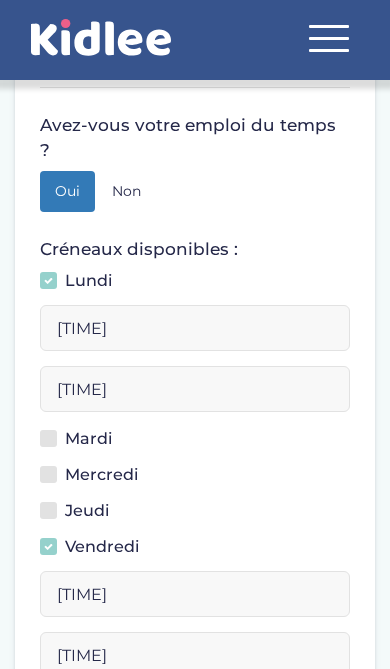 click at bounding box center [48, 438] 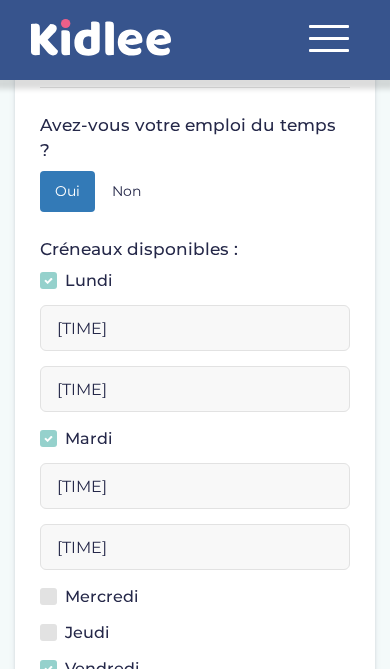 click at bounding box center (48, 596) 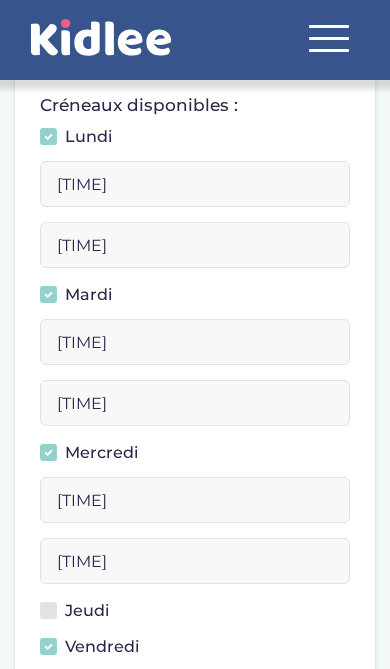 scroll, scrollTop: 646, scrollLeft: 0, axis: vertical 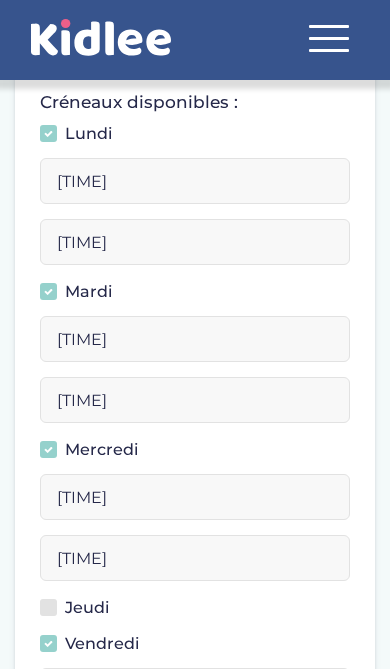 click at bounding box center (48, 607) 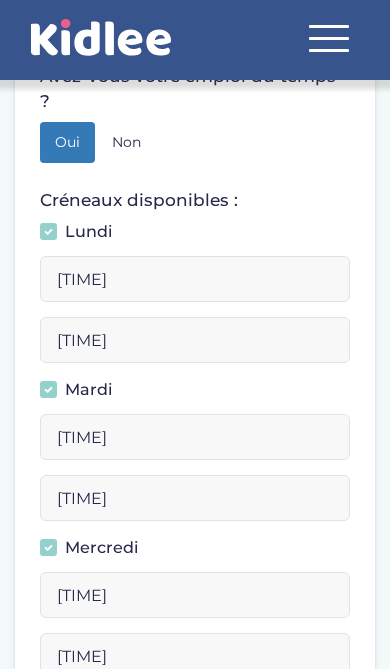 scroll, scrollTop: 547, scrollLeft: 0, axis: vertical 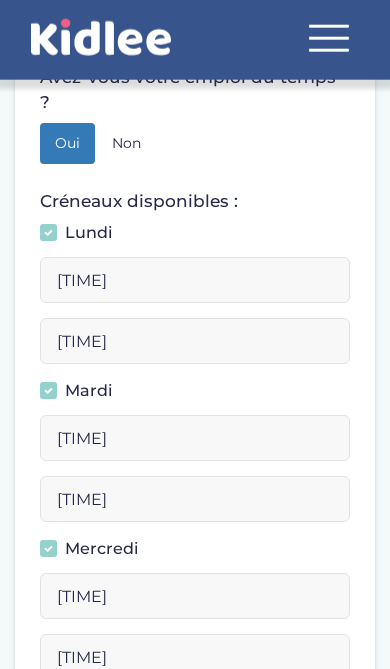 click on "16:30" at bounding box center [195, 280] 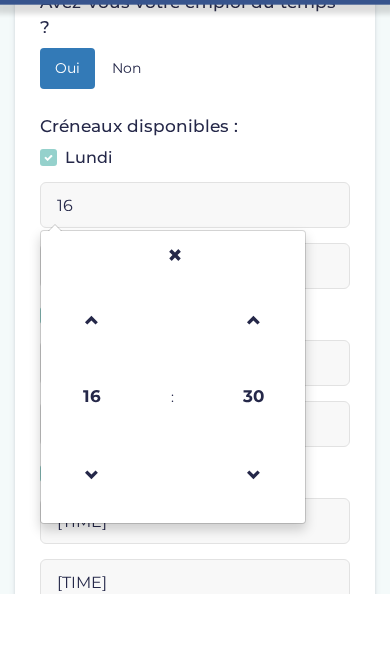type on "1" 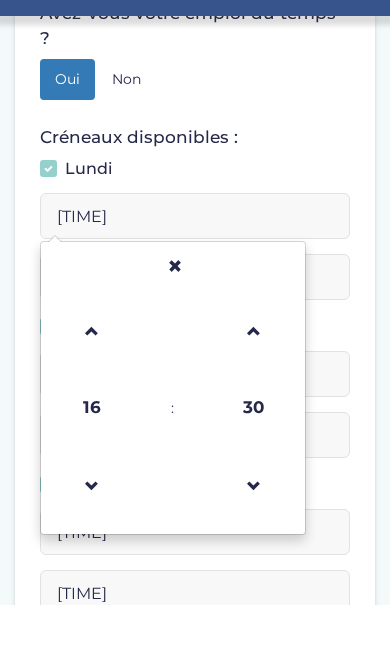 type on "06:00" 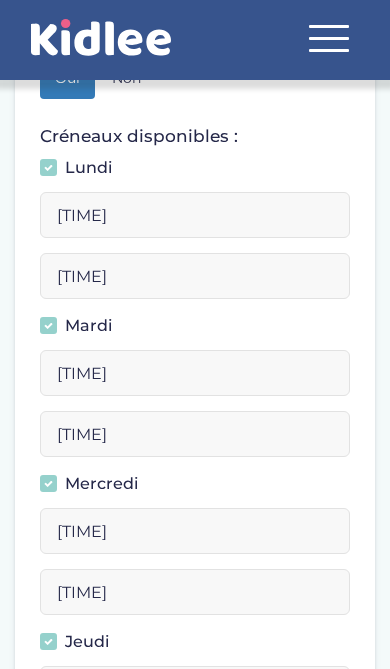 click on "20:00" at bounding box center [195, 276] 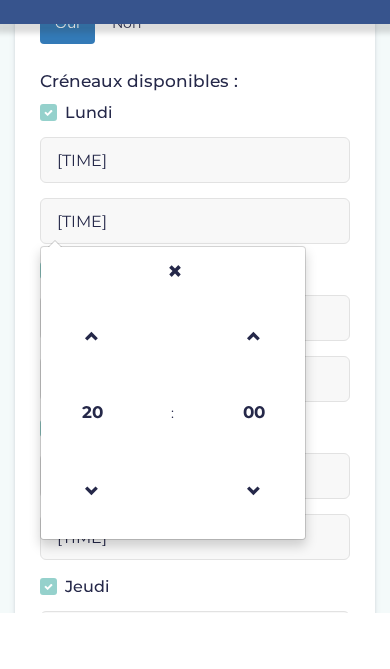 click on "20:00" at bounding box center [195, 277] 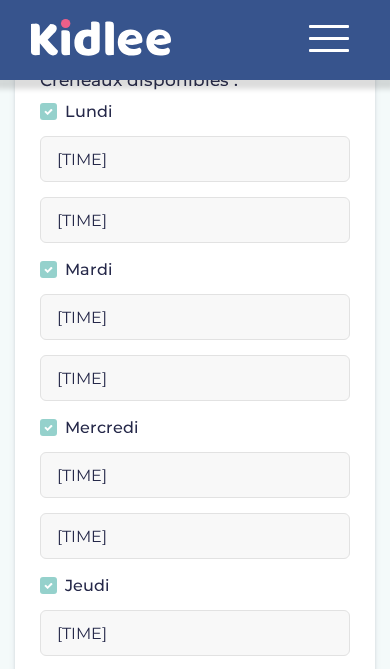 click on "16:30" at bounding box center [195, 317] 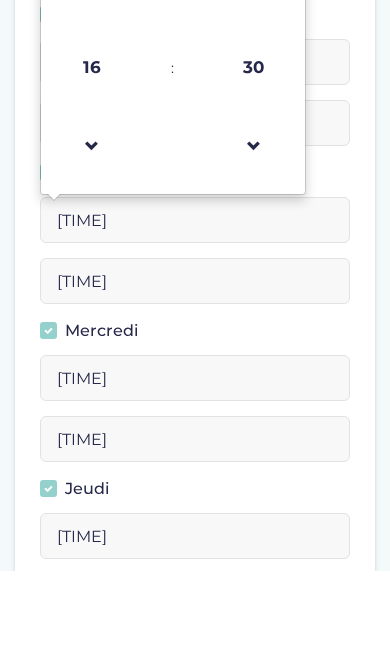 click on "06:30" at bounding box center (195, 318) 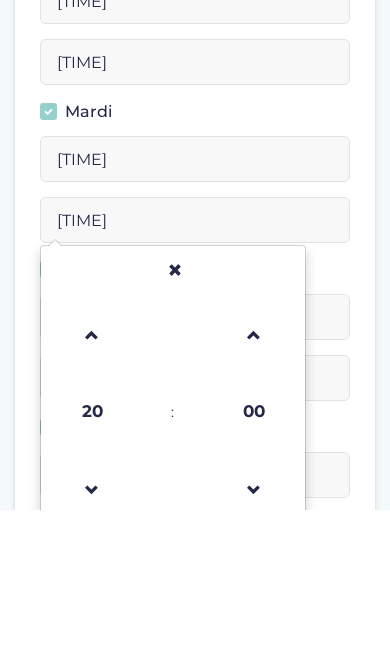 type on "23:00" 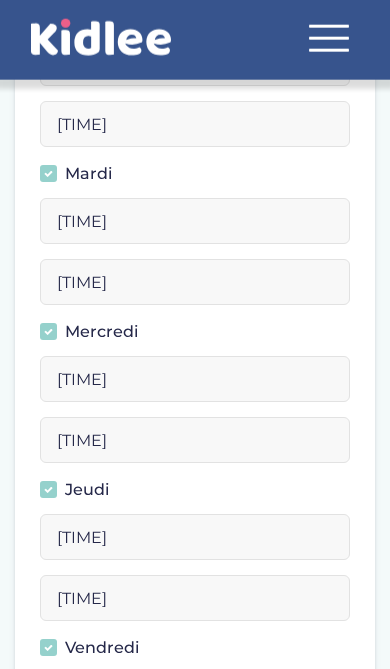 scroll, scrollTop: 771, scrollLeft: 0, axis: vertical 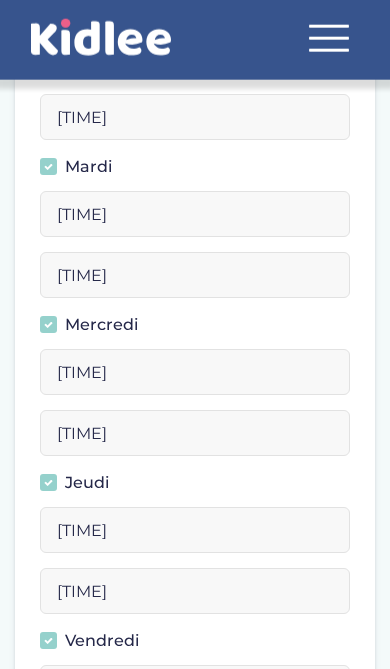 click on "09:00" at bounding box center (195, 372) 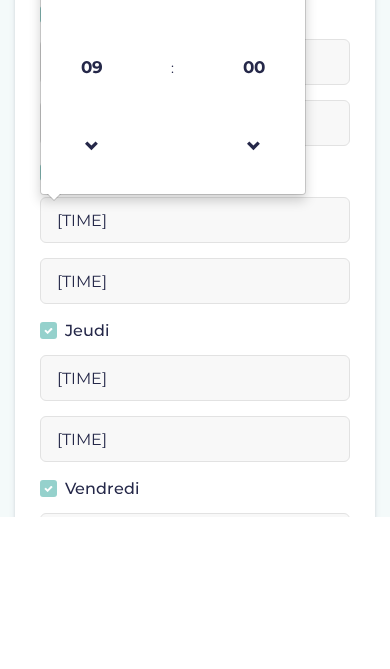 type on "06:00" 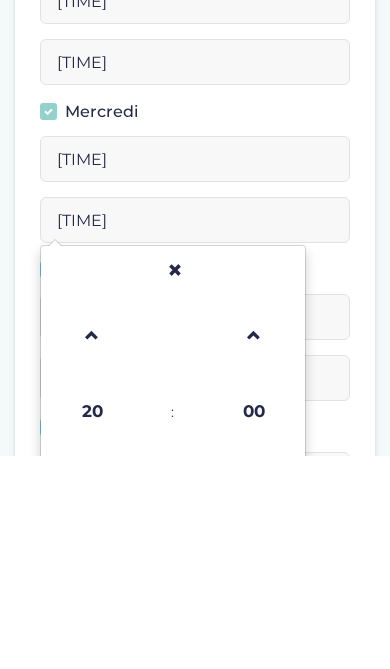 type on "23:00" 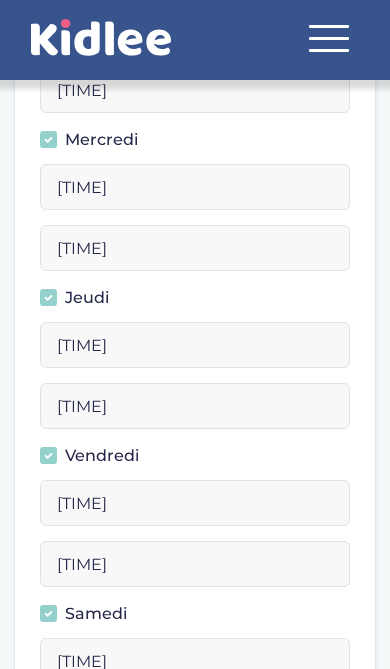 scroll, scrollTop: 955, scrollLeft: 0, axis: vertical 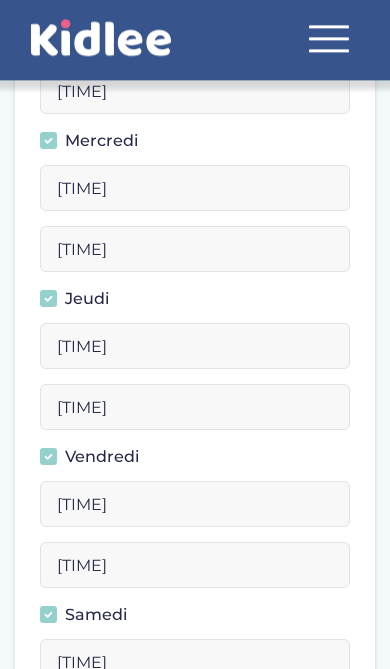 click on "16:30" at bounding box center [195, 346] 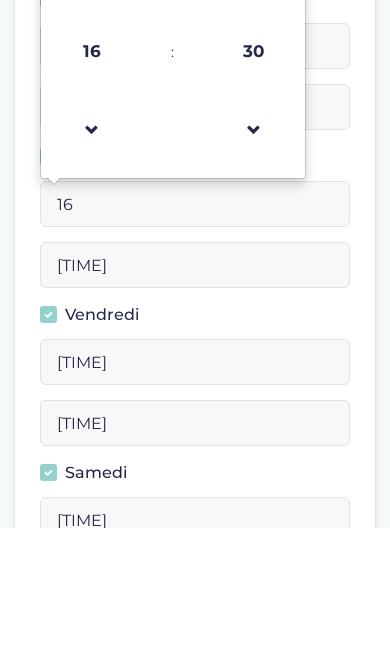 type on "1" 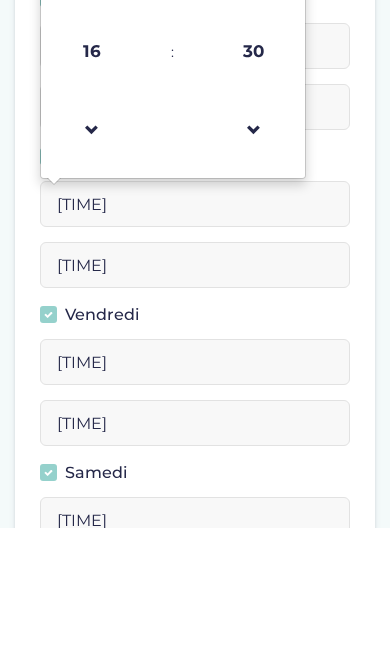 type on "06:00" 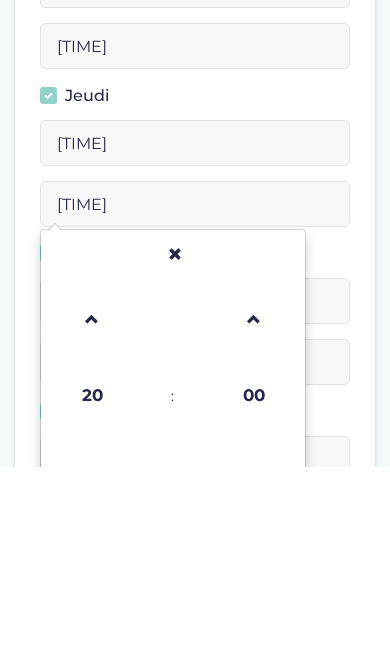 type on "23:00" 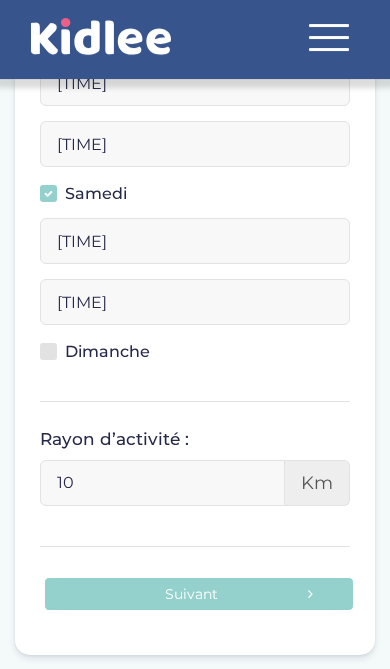 scroll, scrollTop: 1375, scrollLeft: 0, axis: vertical 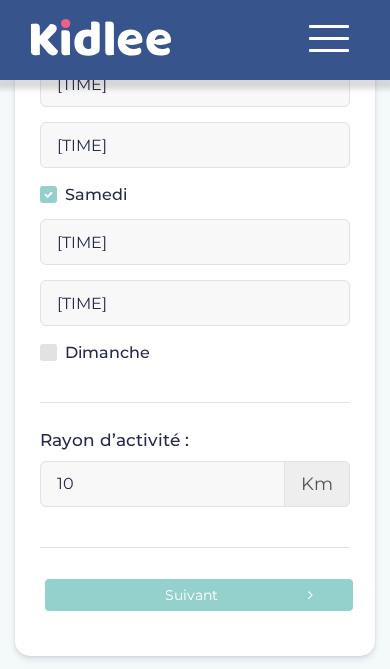 click on "10" at bounding box center [162, 484] 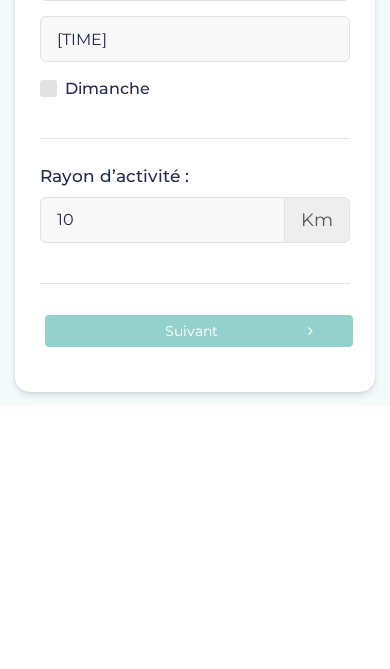 type on "1" 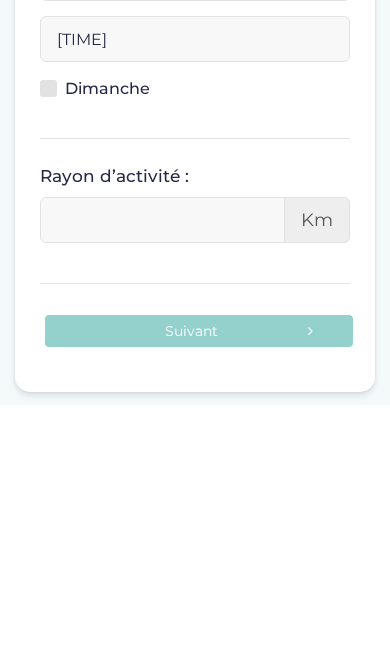 type on "1" 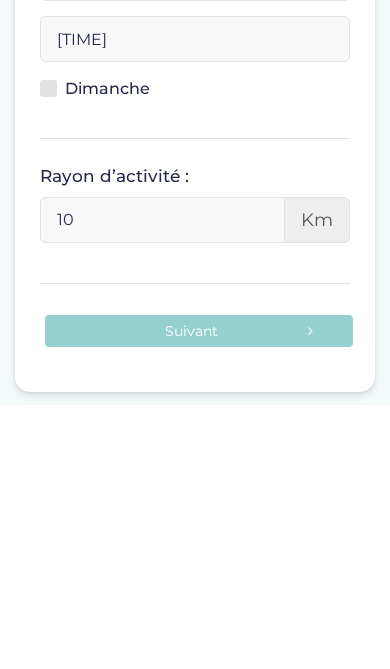 type on "1" 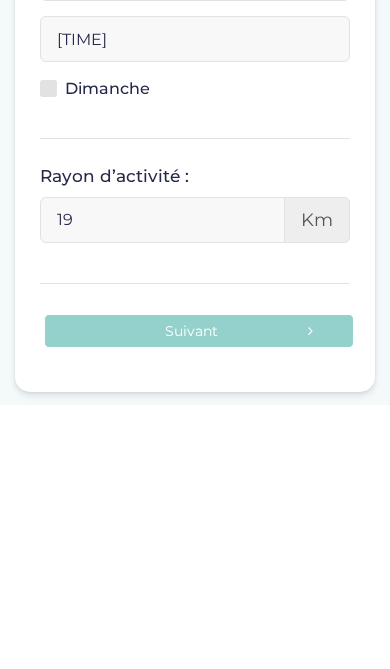 type on "10" 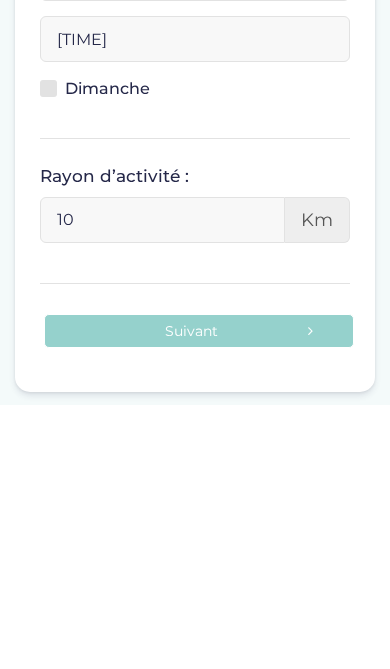 click on "Date de début :
01-08-2025     Veuillez préciser une date de début
Avez-vous votre emploi du temps ?
Oui   Non
Créneaux disponibles :
Lundi
06:00   23:00
Mardi
06:00   23:00
Mercredi
06:00   23:00     06:00   23:00     16:30   23:55     06:00   23:00     16:30   20:00" at bounding box center [195, -134] 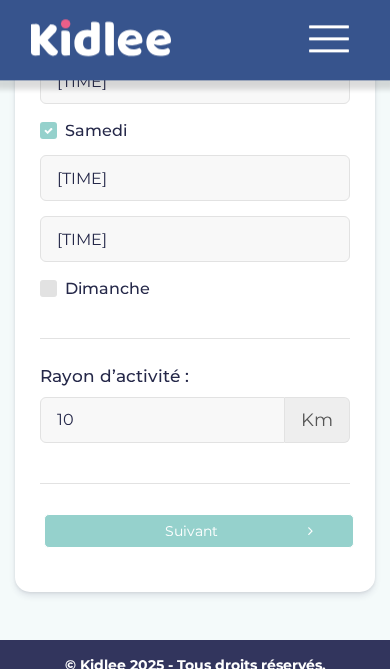 scroll, scrollTop: 1483, scrollLeft: 0, axis: vertical 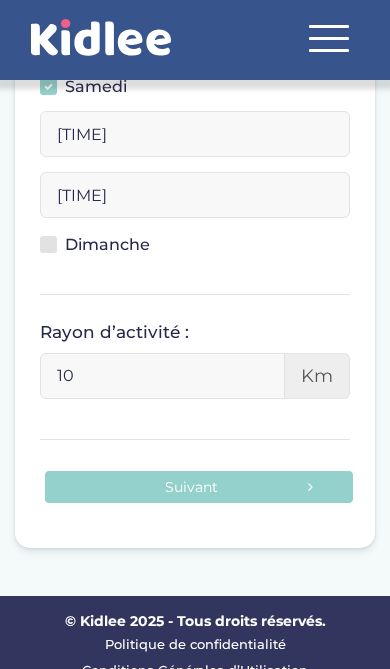 click on "Suivant" at bounding box center [199, 487] 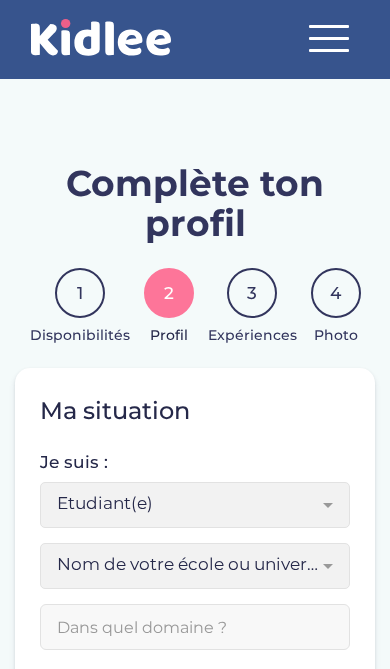 scroll, scrollTop: 0, scrollLeft: 0, axis: both 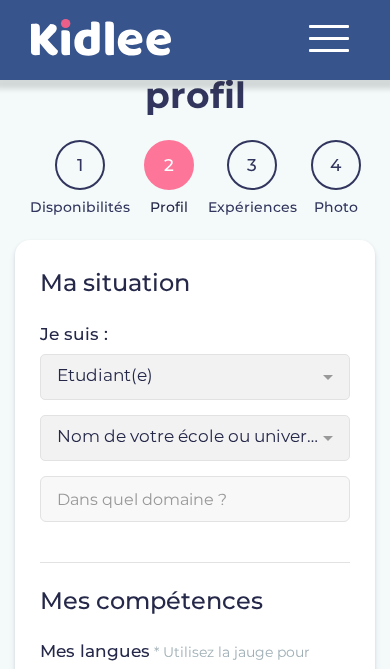click at bounding box center (335, 377) 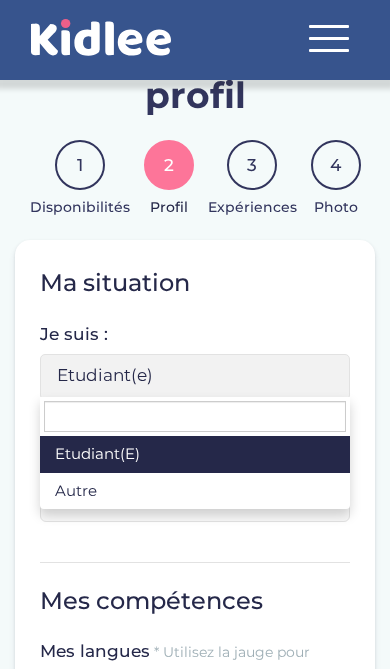 select on "6" 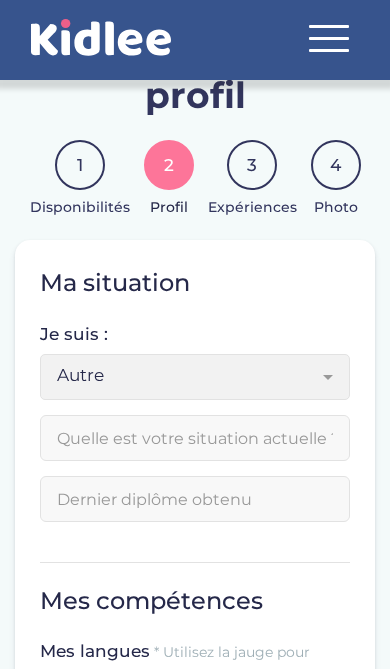 click at bounding box center (195, 438) 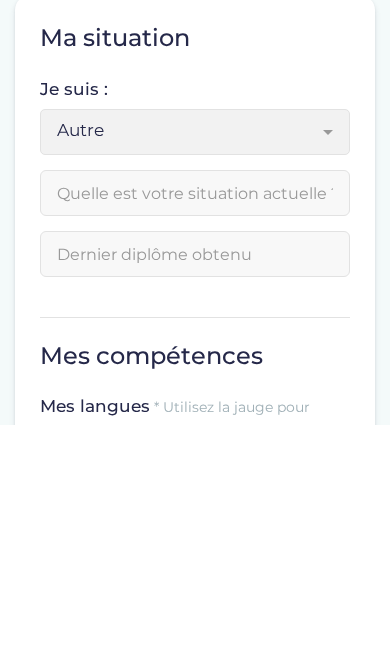click on "Autre" at bounding box center (195, 377) 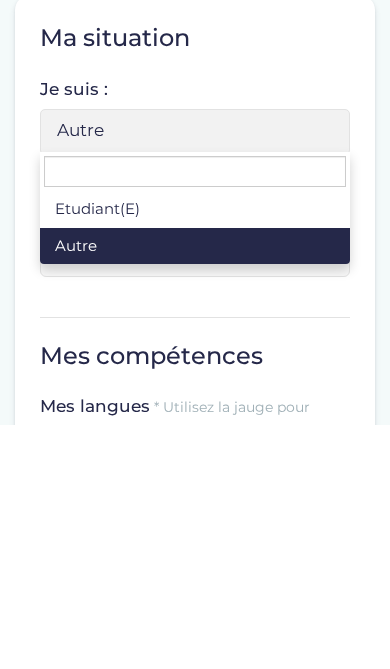 scroll, scrollTop: 373, scrollLeft: 0, axis: vertical 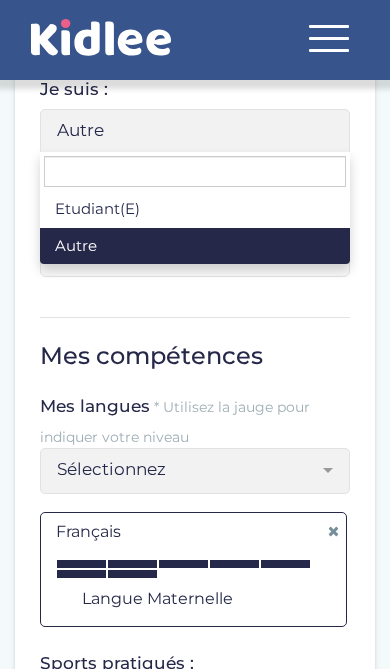 click on "Mes compétences   Mes langues   * Utilisez la jauge pour indiquer votre niveau   Sélectionnez   Allemand   Anglais   Arabe   Chinois   Espagnol   Grec   Italien   Japonais   Russe   Portugais   Français   Serbe   Arménien   Néerlandais   Turc   Hindi   Coréen   Ukrainien Sélectionnez
Français
A1   A2   B1   B2   C1   C2   Langue maternelle Langue maternelle       Sports pratiqués :   Sélectionnez   tennis de table   natation   tennis   handball   basketball   football   judo   karaté   rugby   course   Cyclisme   Danse   Gymnastique   Athlétisme   Equitation   Badminton   Fitness   Running   football   Yoga   Boxe   Volleyball    MMA Sélectionnez     Mes diplômes en garde d'enfants :   Sélectionnez   BAFA 1/3   BAFA 2/3   BAFA obtenu   PSC1 (Certificat de geste de premiers secours)   IPSEN (initiation aux premiers secours enfant et nourrisson)   ATSEM (Agent territorial des écoles maternelles)" at bounding box center [195, 731] 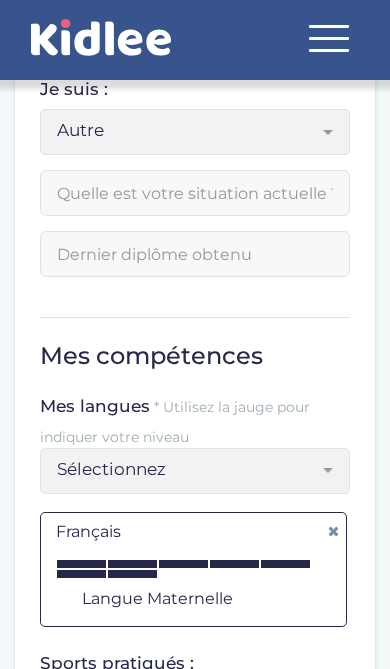click at bounding box center [195, 193] 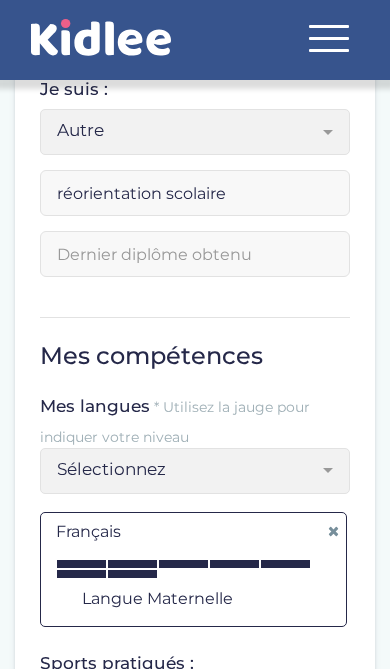 type on "réorientation scolaire" 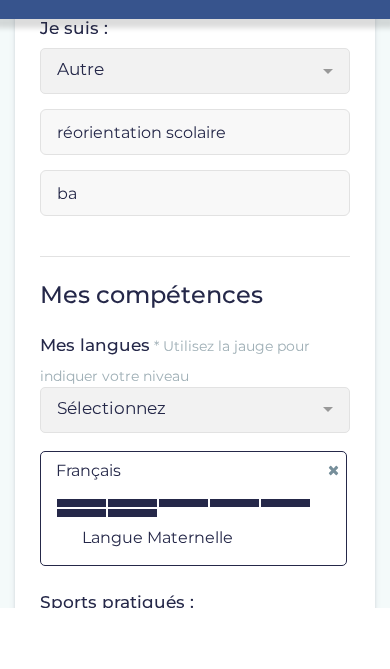 type on "b" 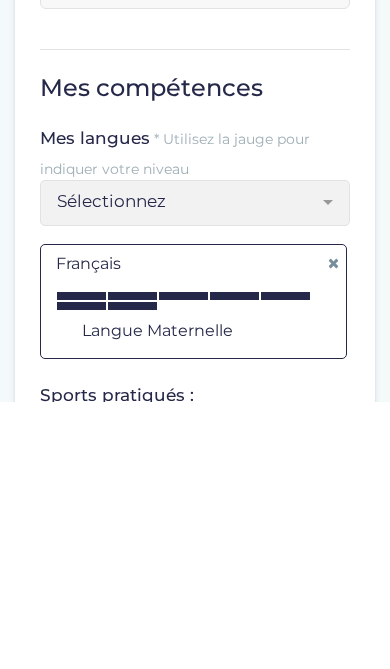 type on "Licence sciences biomédical" 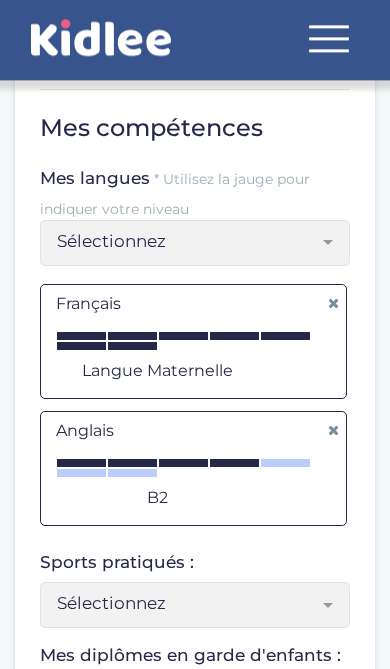 scroll, scrollTop: 601, scrollLeft: 0, axis: vertical 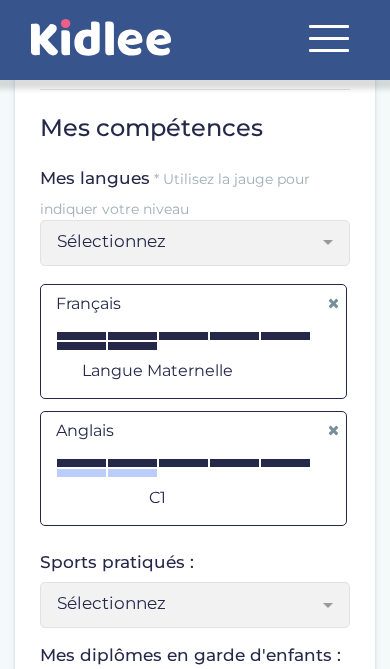 click at bounding box center [285, 463] 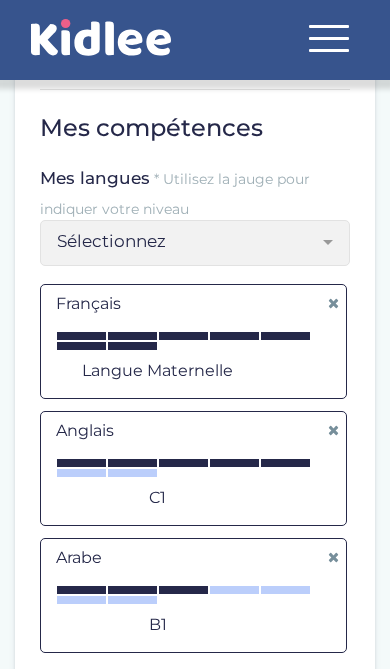 click at bounding box center (132, 600) 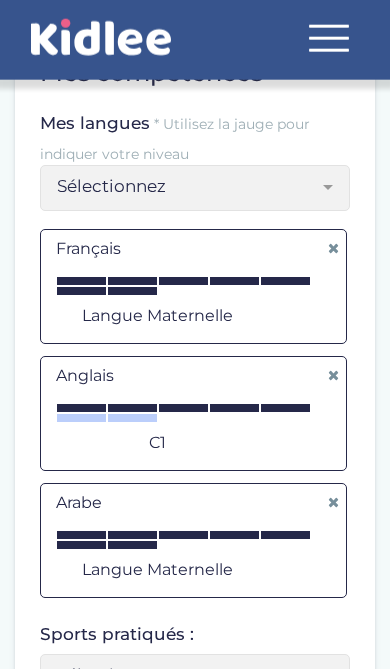 click on "Sélectionnez" at bounding box center (187, 186) 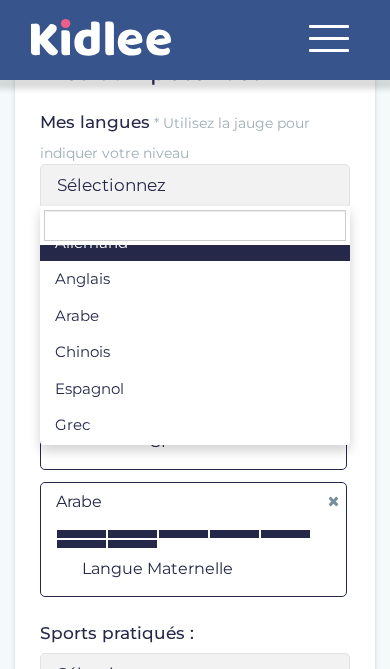 scroll, scrollTop: 69, scrollLeft: 0, axis: vertical 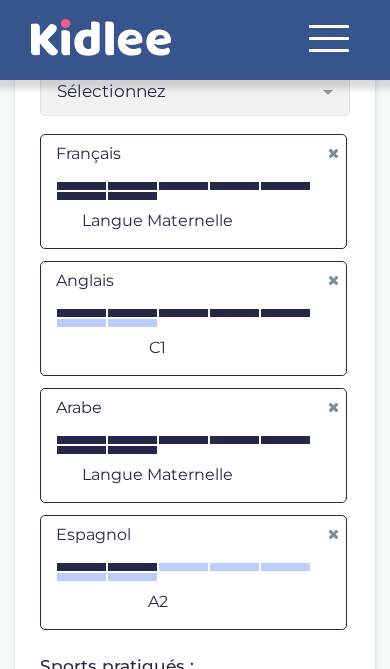 click at bounding box center (132, 567) 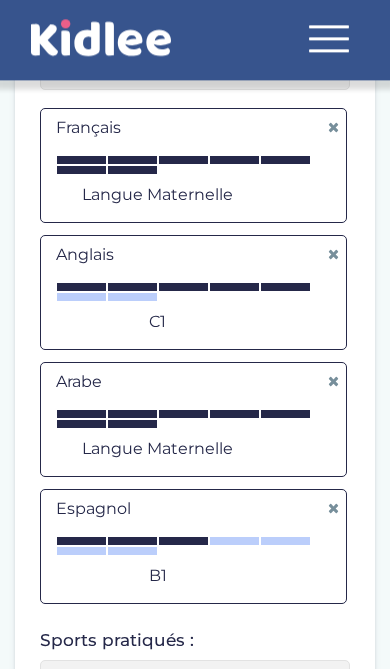 scroll, scrollTop: 774, scrollLeft: 0, axis: vertical 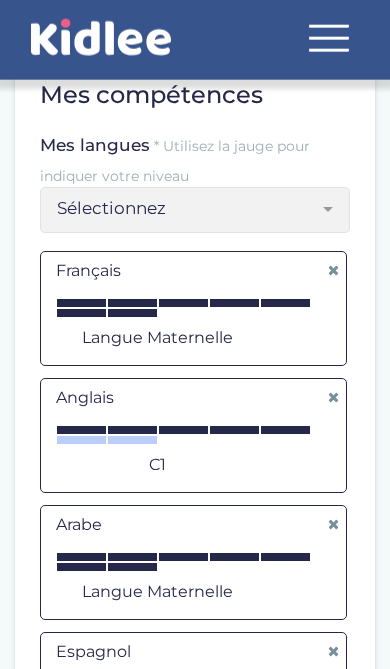 click on "Sélectionnez" at bounding box center [187, 208] 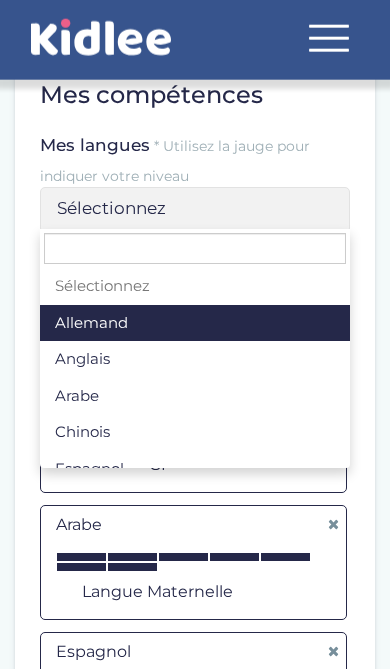 scroll, scrollTop: 635, scrollLeft: 0, axis: vertical 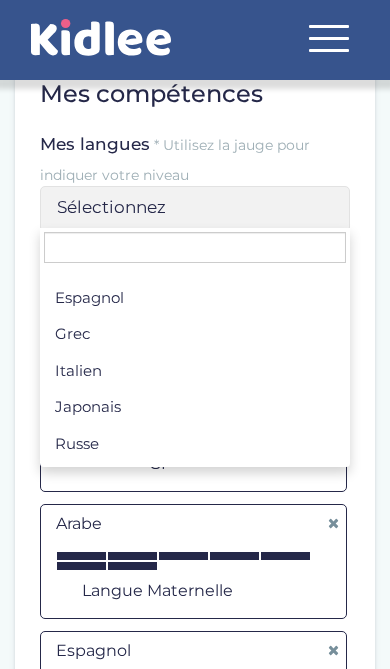 select on "Sélectionnez" 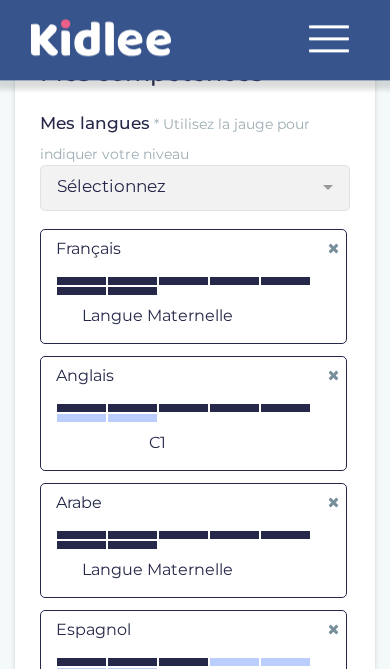 scroll, scrollTop: 581, scrollLeft: 0, axis: vertical 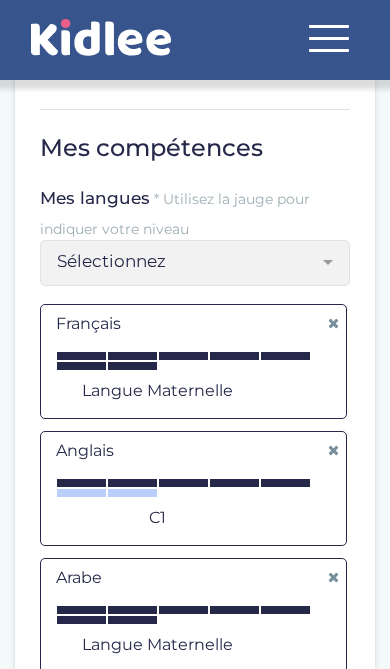 click on "Sélectionnez" at bounding box center (187, 261) 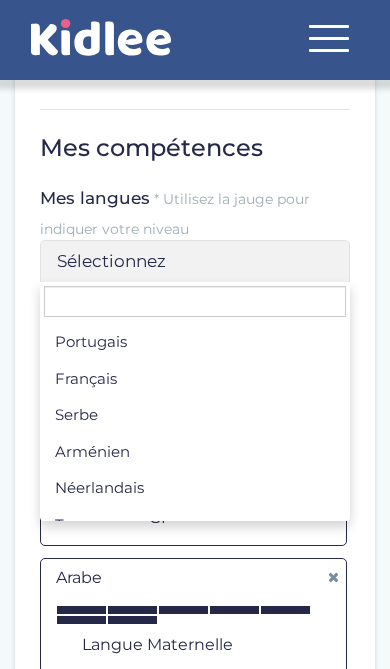 scroll, scrollTop: 365, scrollLeft: 0, axis: vertical 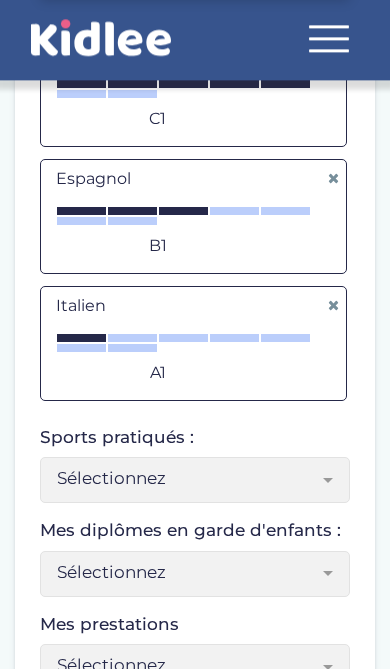 click on "Sélectionnez" at bounding box center [195, 480] 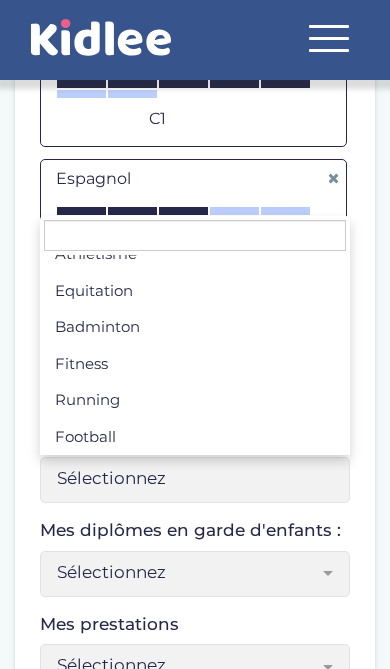 scroll, scrollTop: 537, scrollLeft: 0, axis: vertical 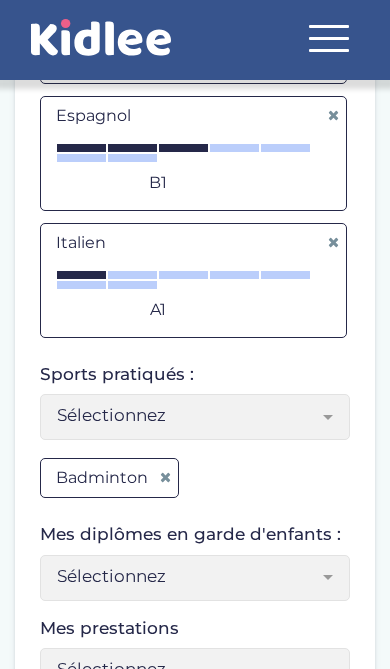 click on "Sélectionnez" at bounding box center [195, 417] 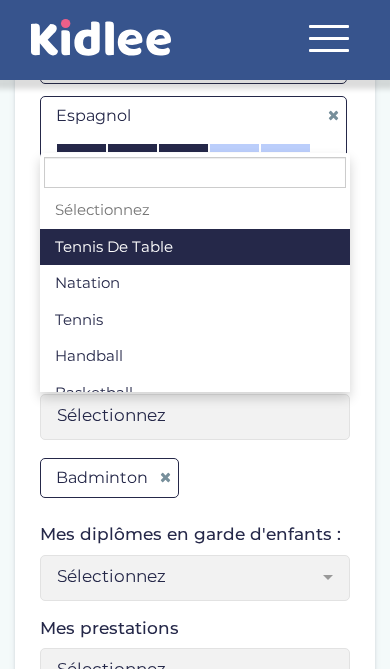 click on "Badminton" at bounding box center (195, 481) 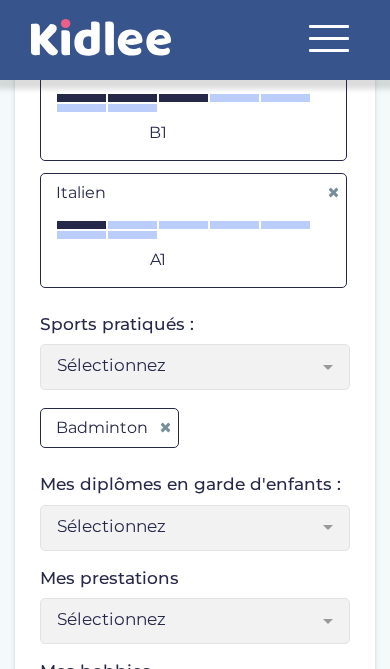 scroll, scrollTop: 1225, scrollLeft: 0, axis: vertical 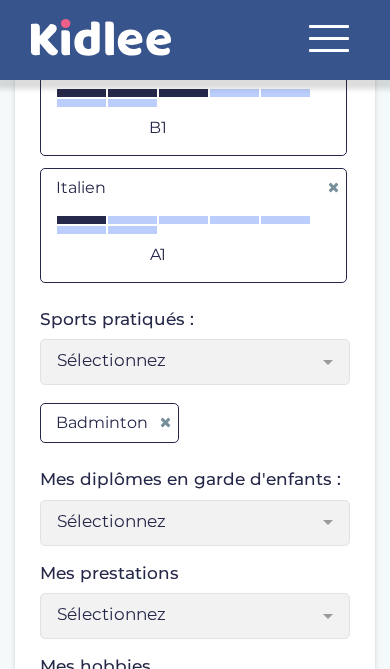 click on "Sélectionnez" at bounding box center (187, 360) 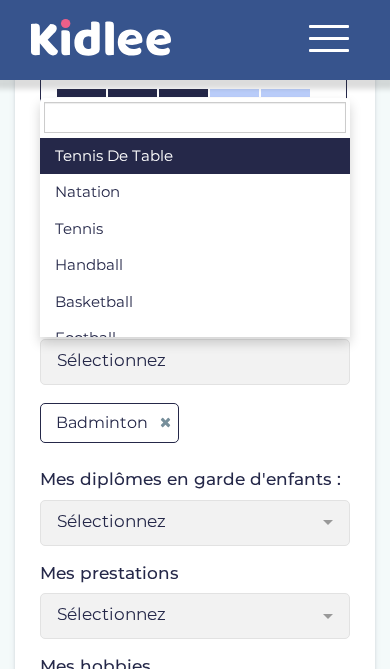 scroll, scrollTop: 40, scrollLeft: 0, axis: vertical 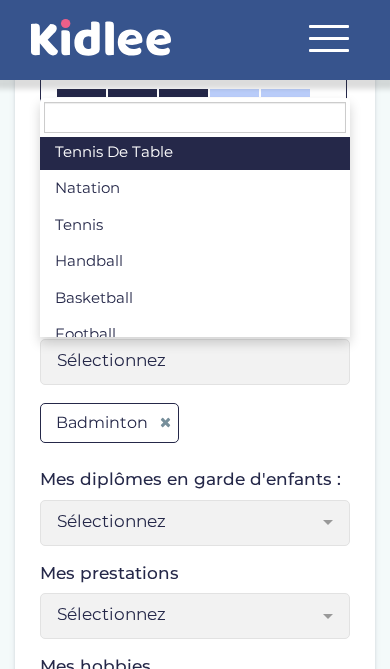 click on "Badminton" at bounding box center [195, 426] 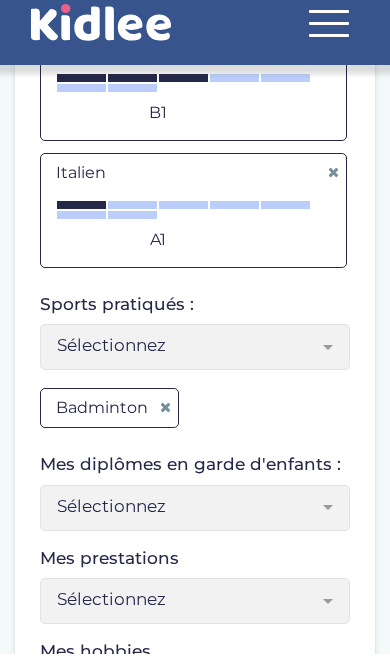 click on "Sélectionnez" at bounding box center [187, 360] 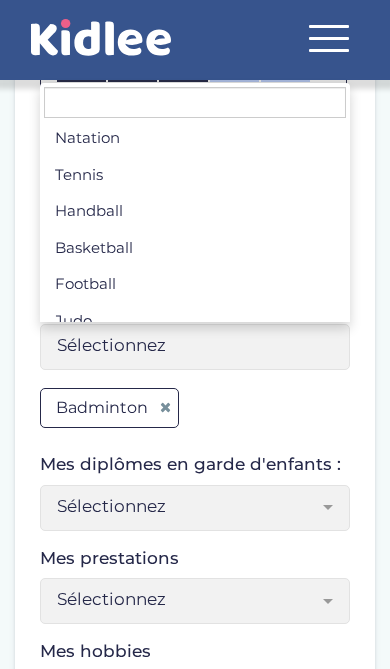 scroll, scrollTop: 79, scrollLeft: 0, axis: vertical 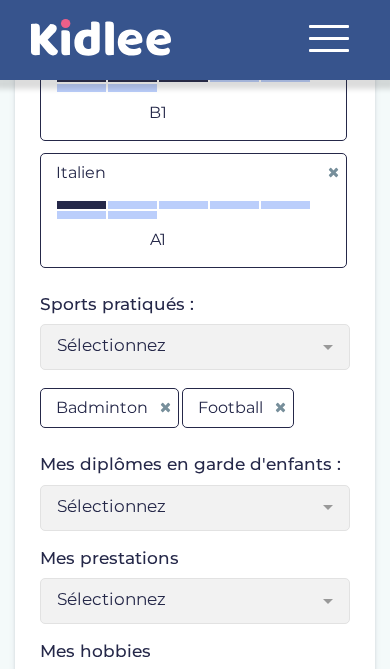 click on "Sélectionnez" at bounding box center (195, 347) 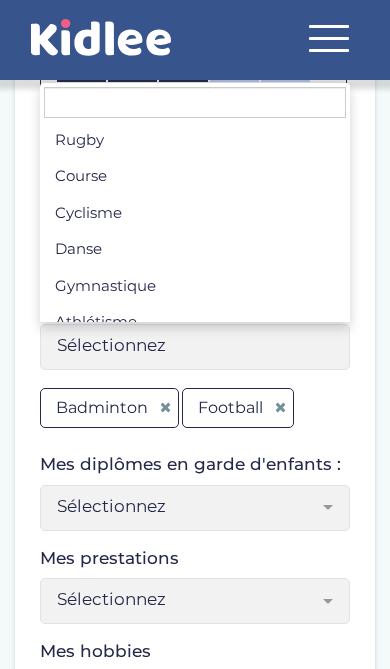 scroll, scrollTop: 337, scrollLeft: 0, axis: vertical 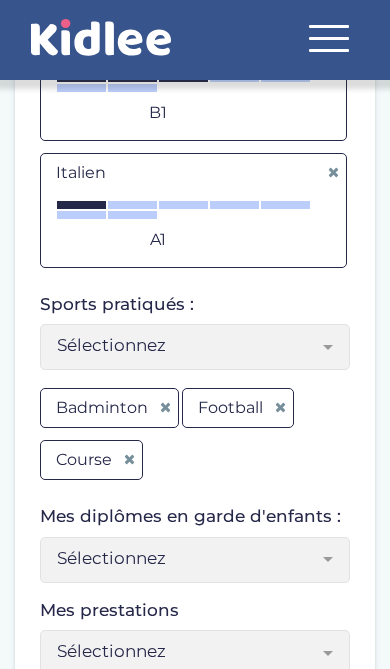 click on "Sélectionnez" at bounding box center [187, 345] 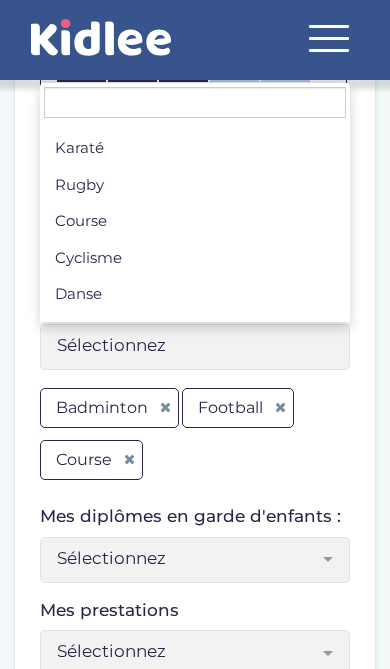 scroll, scrollTop: 289, scrollLeft: 0, axis: vertical 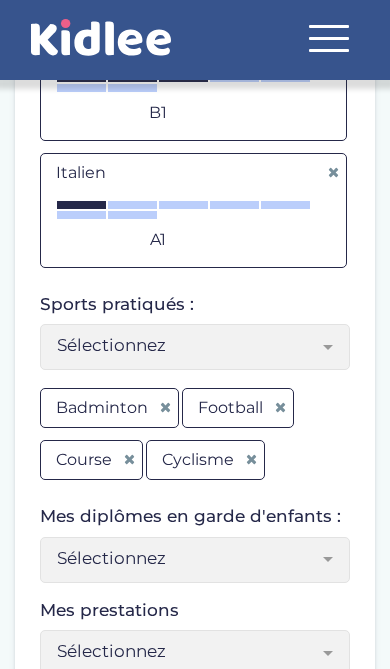 click on "Sélectionnez" at bounding box center [187, 345] 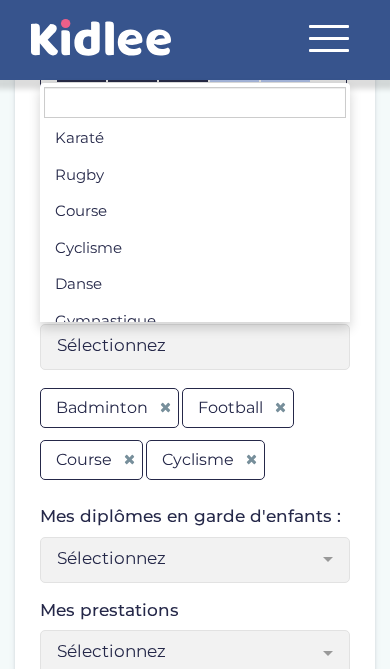 scroll, scrollTop: 302, scrollLeft: 0, axis: vertical 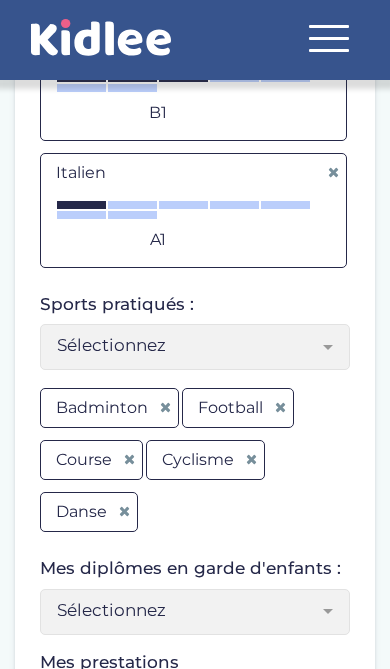 click on "Sélectionnez" at bounding box center [187, 345] 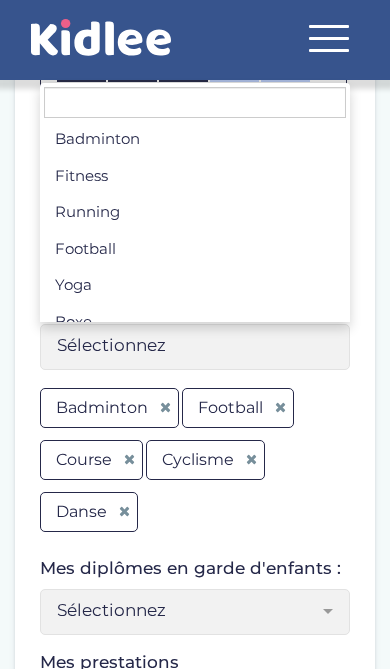 scroll, scrollTop: 587, scrollLeft: 0, axis: vertical 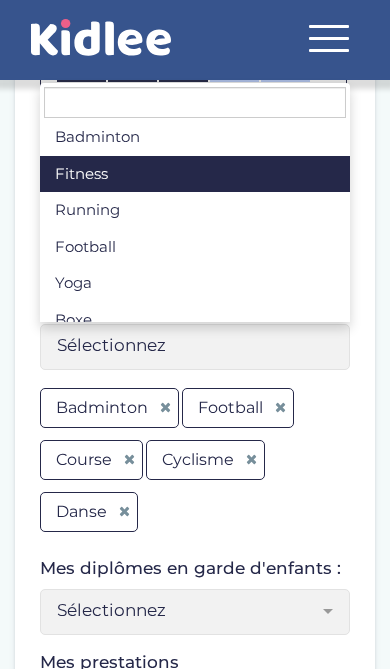select on "Sélectionnez" 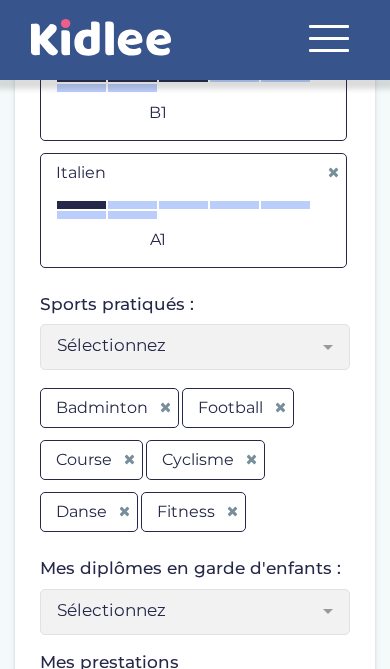click on "Sélectionnez" at bounding box center [187, 345] 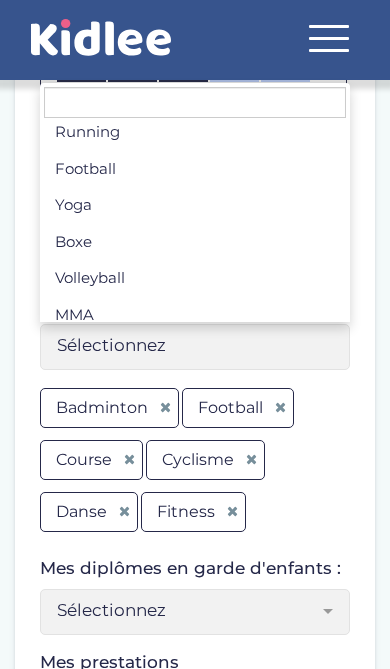 scroll, scrollTop: 664, scrollLeft: 0, axis: vertical 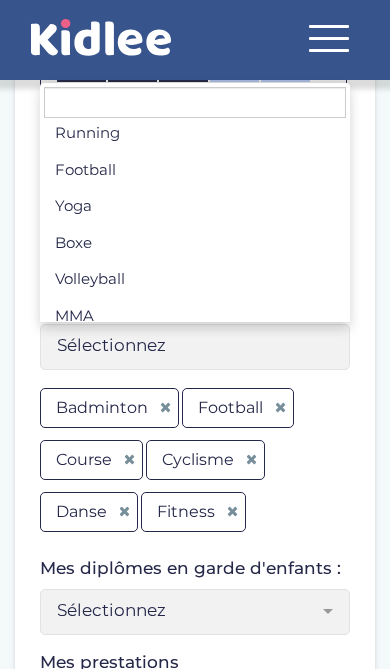 click on "Badminton football course Cyclisme Danse Fitness" at bounding box center (195, 463) 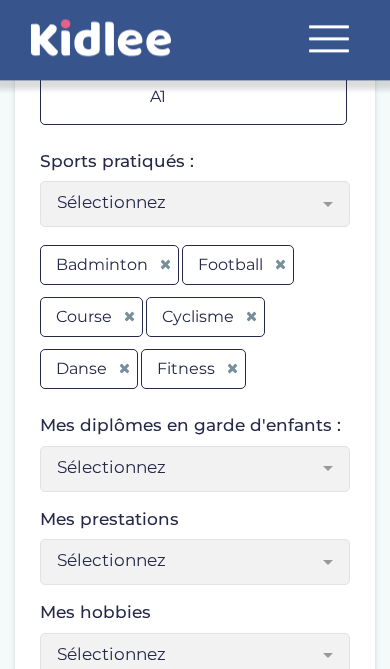 scroll, scrollTop: 1382, scrollLeft: 0, axis: vertical 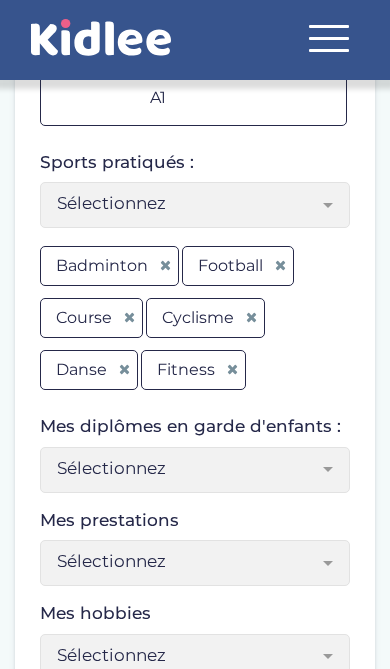 click on "Sélectionnez" at bounding box center (195, 470) 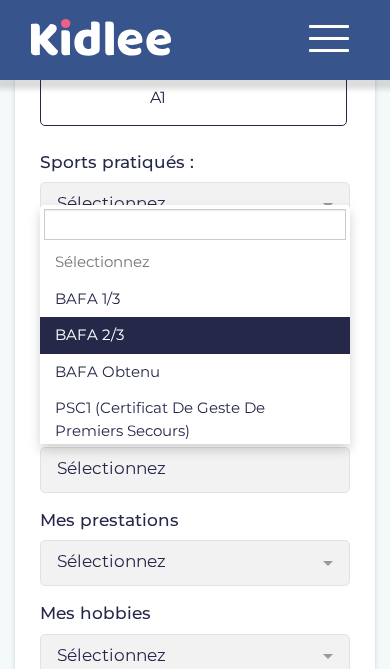 select on "Sélectionnez" 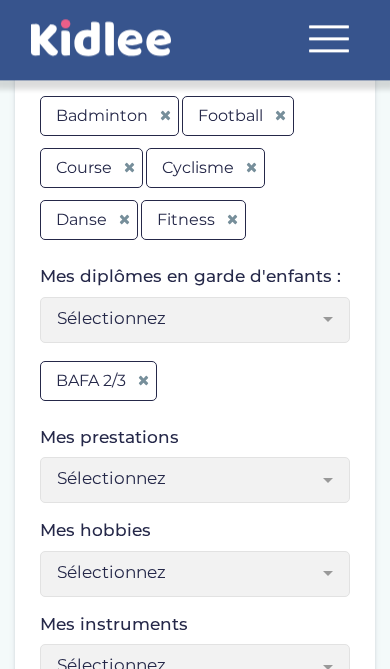 scroll, scrollTop: 1535, scrollLeft: 0, axis: vertical 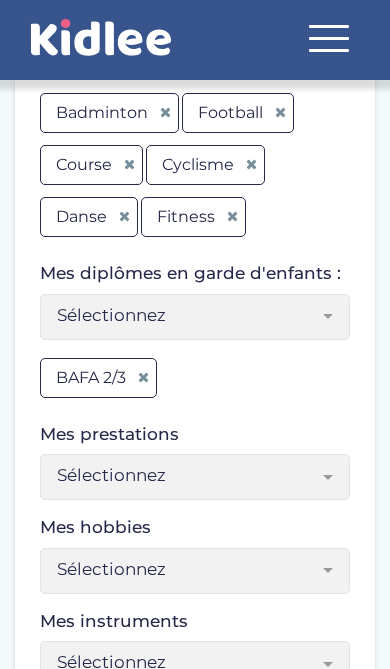 click on "Sélectionnez" at bounding box center [187, 315] 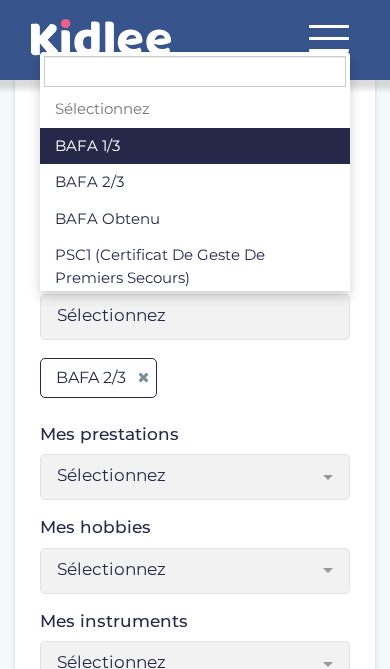 click on "BAFA 2/3" at bounding box center (195, 381) 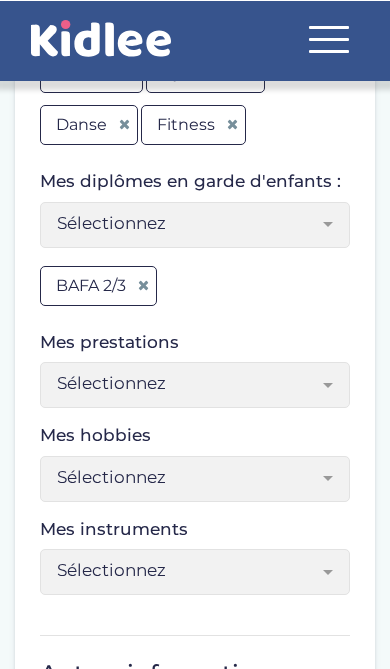 click on "Sélectionnez" at bounding box center [187, 382] 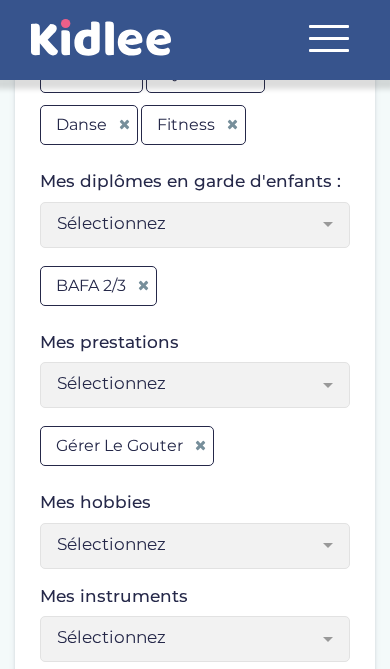 click on "Sélectionnez" at bounding box center [187, 383] 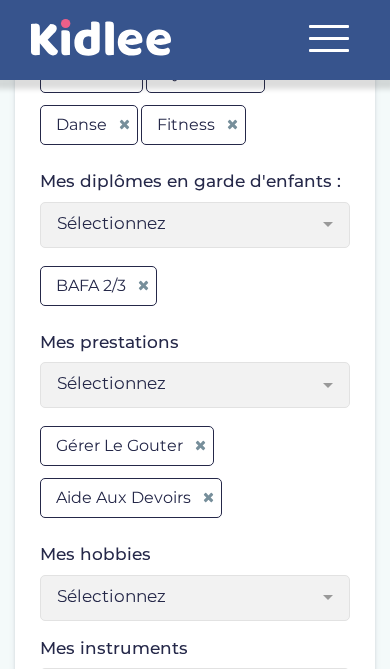 click on "Sélectionnez" at bounding box center [187, 383] 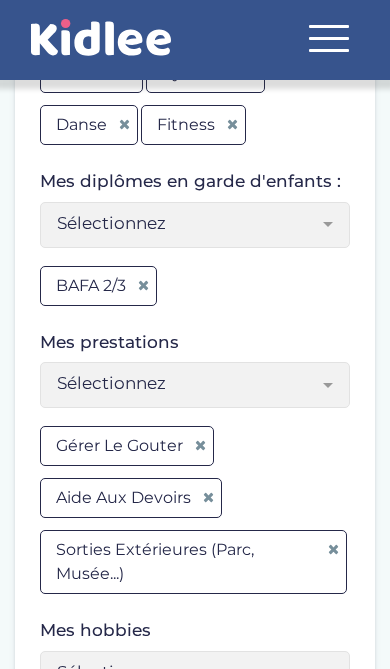 click on "Sélectionnez" at bounding box center (187, 383) 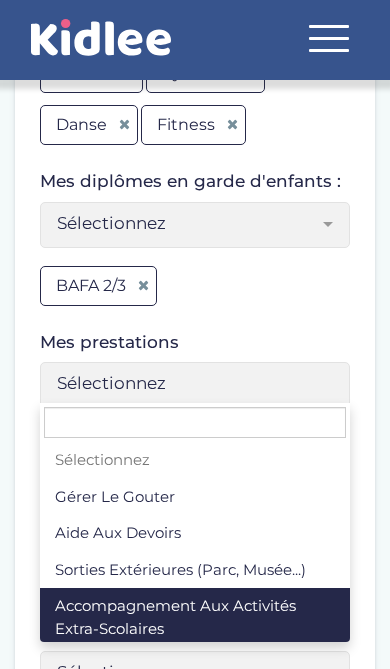 select on "Sélectionnez" 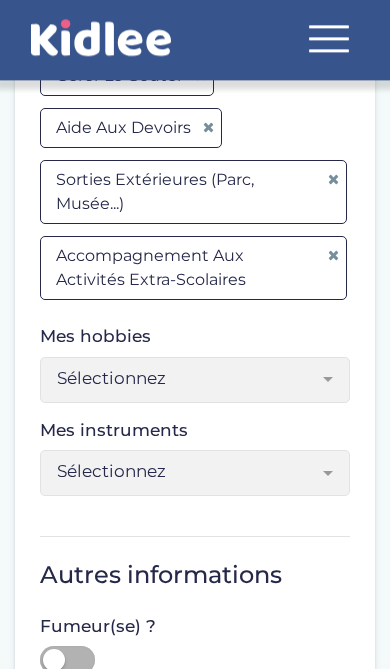 scroll, scrollTop: 2025, scrollLeft: 0, axis: vertical 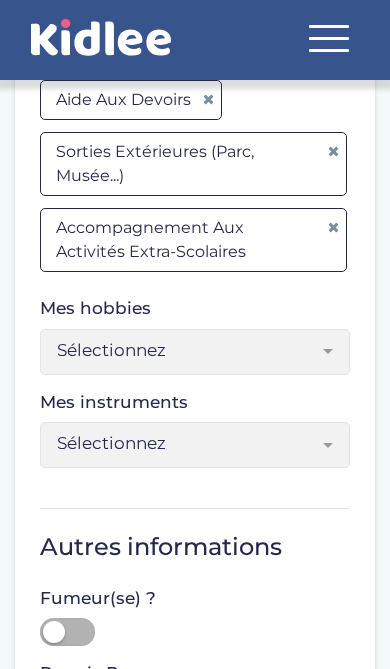 click on "Sélectionnez" at bounding box center (187, 350) 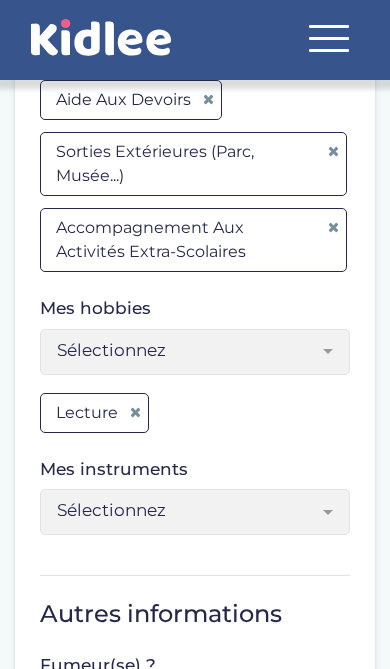 click on "Sélectionnez" at bounding box center [187, 350] 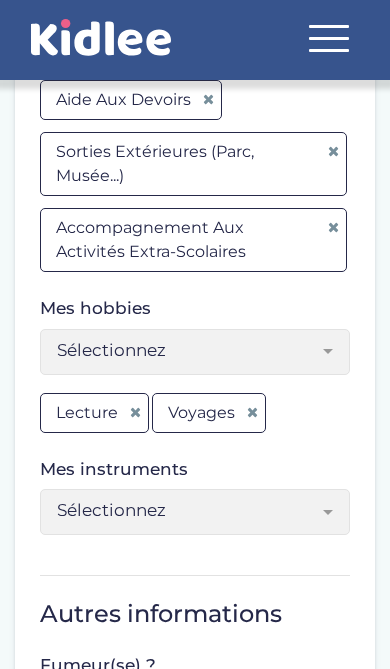 click on "Sélectionnez" at bounding box center [187, 350] 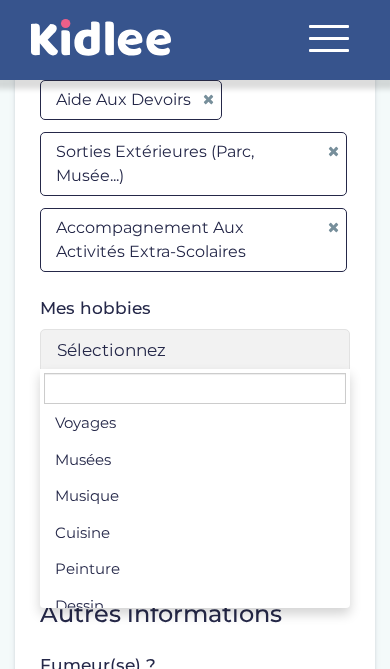 scroll, scrollTop: 88, scrollLeft: 0, axis: vertical 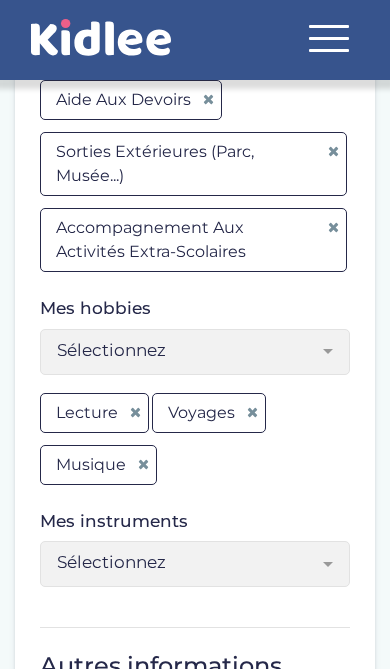 click on "Sélectionnez" at bounding box center [187, 350] 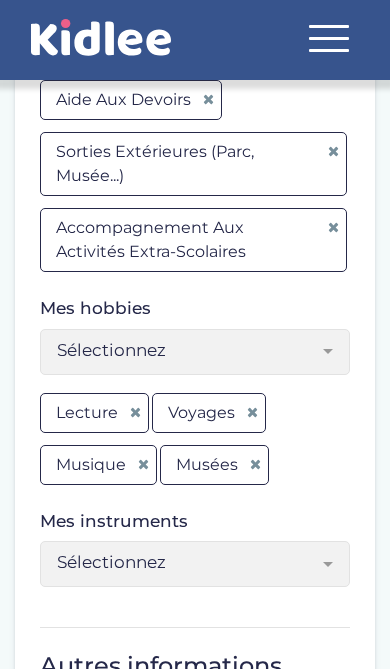click on "Sélectionnez" at bounding box center [187, 350] 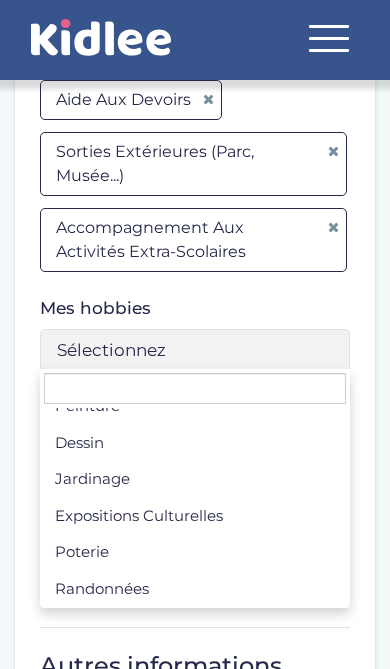 scroll, scrollTop: 281, scrollLeft: 0, axis: vertical 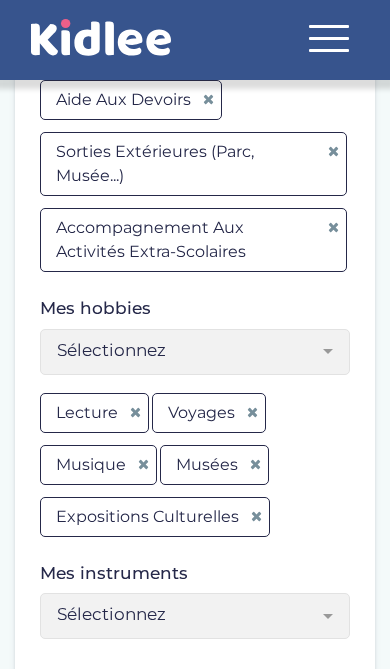 click on "Sélectionnez" at bounding box center (187, 350) 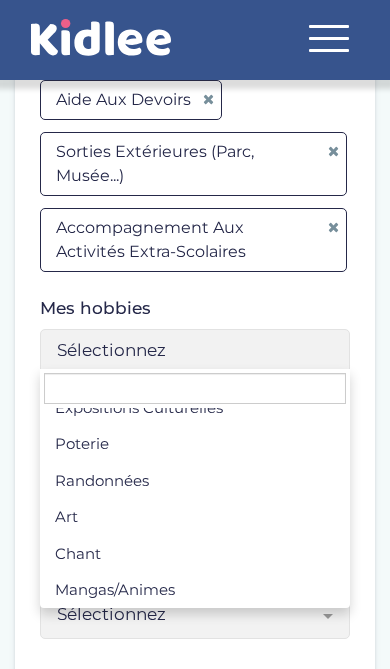 scroll, scrollTop: 353, scrollLeft: 0, axis: vertical 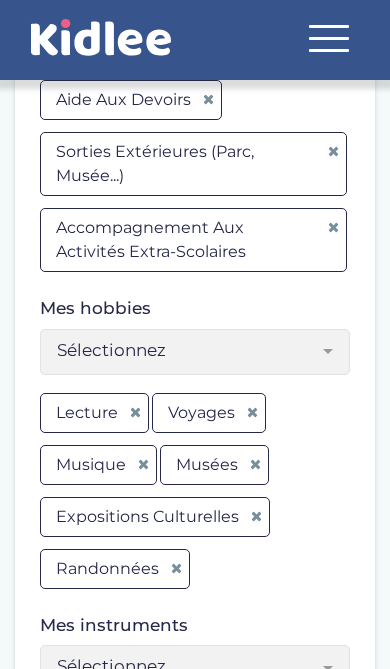 click on "Sélectionnez" at bounding box center [187, 350] 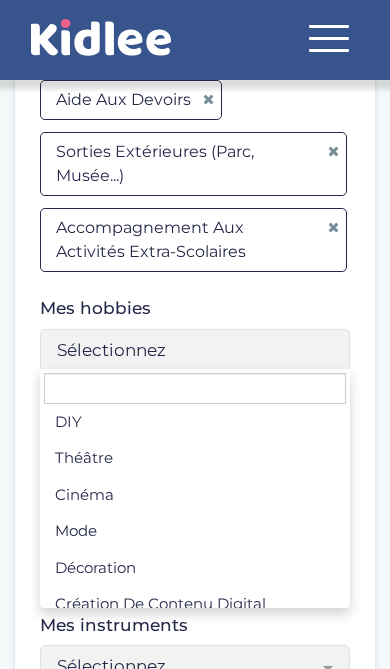 scroll, scrollTop: 624, scrollLeft: 0, axis: vertical 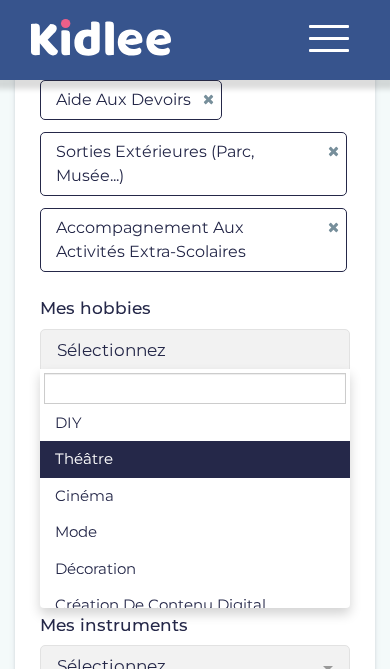select on "Sélectionnez" 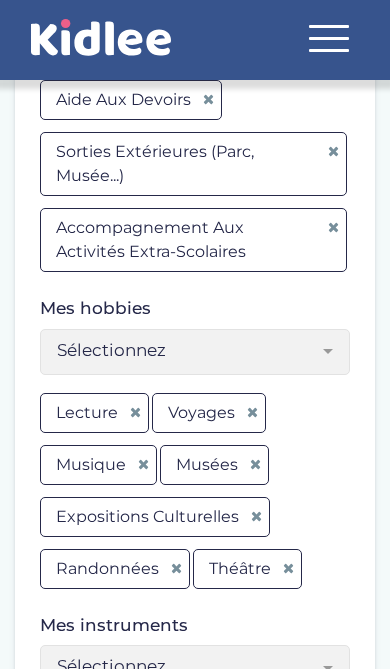 click on "Sélectionnez" at bounding box center (187, 350) 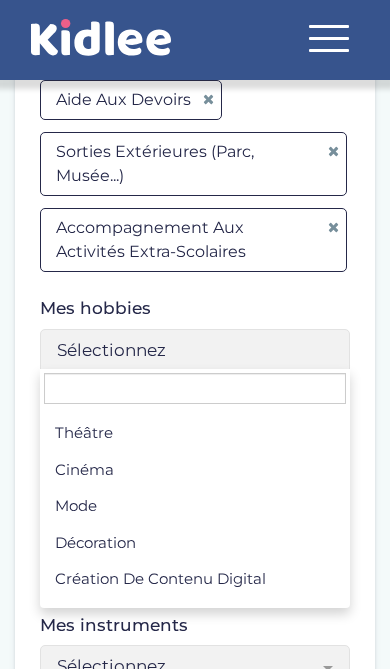 scroll, scrollTop: 645, scrollLeft: 0, axis: vertical 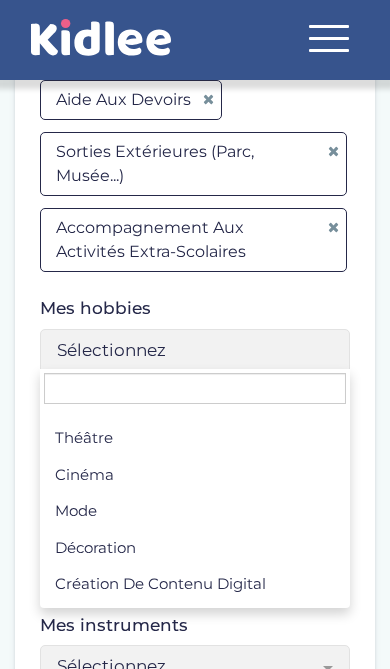 click on "Ma situation   Je suis :   Etudiant(e)   Autre Autre   Nom de votre école ou université   Ecole Europe technique    MAESTRIS Prépa    Institut juridique d'Aquitaine    ISTA Business School textile-mode-cuir ISTA   Académie internationale de management - Hotel & Tourism Management Academy AIM   Ecole privée des sciences informatiques nantes - EPSI EPSI   Ircom    CRFCB Médiaquitaine CRFCB   ICARE    Institut des métiers du notariat IMN   Centre de formation professionnelle des notaires CFPN   EPICOM EPICOM   Ecole Grandjean    Talis business school - Bayonne Talis BS   Centre de formation professionnelle notariale    Faculté libre de l'ouest - UCO Laval UCO   Groupe formation systèmes GFS   Institut supérieur d'études comptables ISEC   Institut d'études des relations internationales ILERI-ILECI   Merkure Business School    Institut d'études politiques (Sciences Po Aix) IEP   INES Formation    Studio école de France    ESMOD international      Sup de Pub - groupe INSEEC" at bounding box center (195, -83) 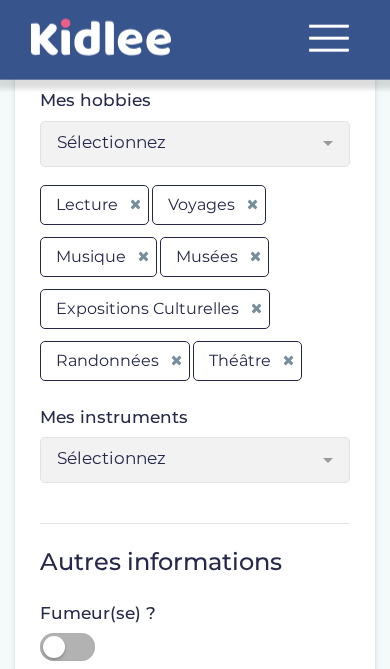 click on "Sélectionnez" at bounding box center [187, 458] 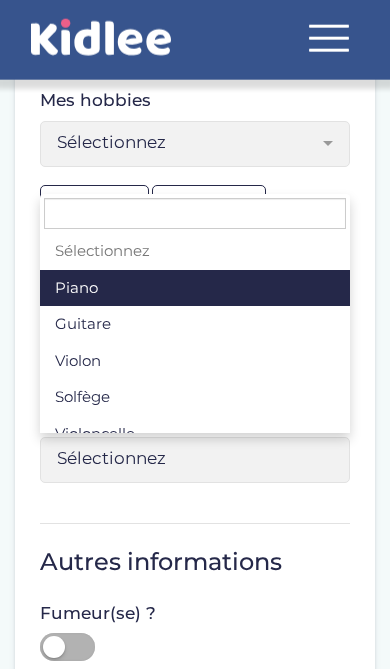scroll, scrollTop: 2234, scrollLeft: 0, axis: vertical 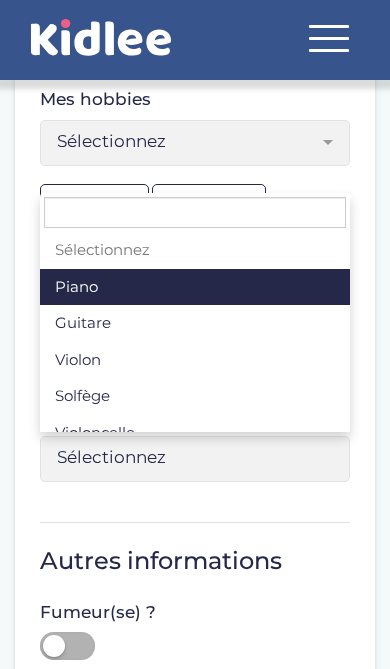 click on "Mes compétences   Mes langues   * Utilisez la jauge pour indiquer votre niveau   Sélectionnez   Allemand   Anglais   Arabe   Chinois   Espagnol   Grec   Italien   Japonais   Russe   Portugais   Français   Serbe   Arménien   Néerlandais   Turc   Hindi   Coréen   Ukrainien Sélectionnez
Français
A1   A2   B1   B2   C1   C2   Langue maternelle Langue maternelle     Anglais A1 A2 B1 B2 C1 C2 Langue maternelle C1 Arabe A1 A2 B1 B2 C1 C2 Langue maternelle C1 Espagnol A1 A2 B1 B2 C1 C2 Langue maternelle B1 Italien A1 A2 B1 B2 C1 C2 Langue maternelle A1   Sports pratiqués :   Sélectionnez   tennis de table   natation   tennis   handball   basketball   football   judo   karaté   rugby   course   Cyclisme   Danse   Gymnastique   Athlétisme   Equitation   Badminton   Fitness   Running   football   Yoga   Boxe   Volleyball    MMA Sélectionnez   Badminton football course Cyclisme Danse Fitness     Sélectionnez" at bounding box center [195, -510] 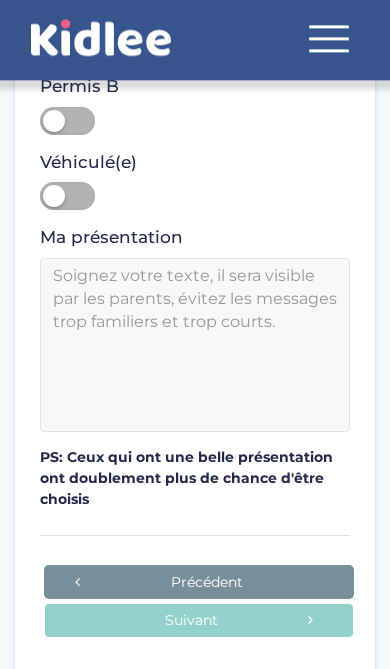 scroll, scrollTop: 2836, scrollLeft: 0, axis: vertical 